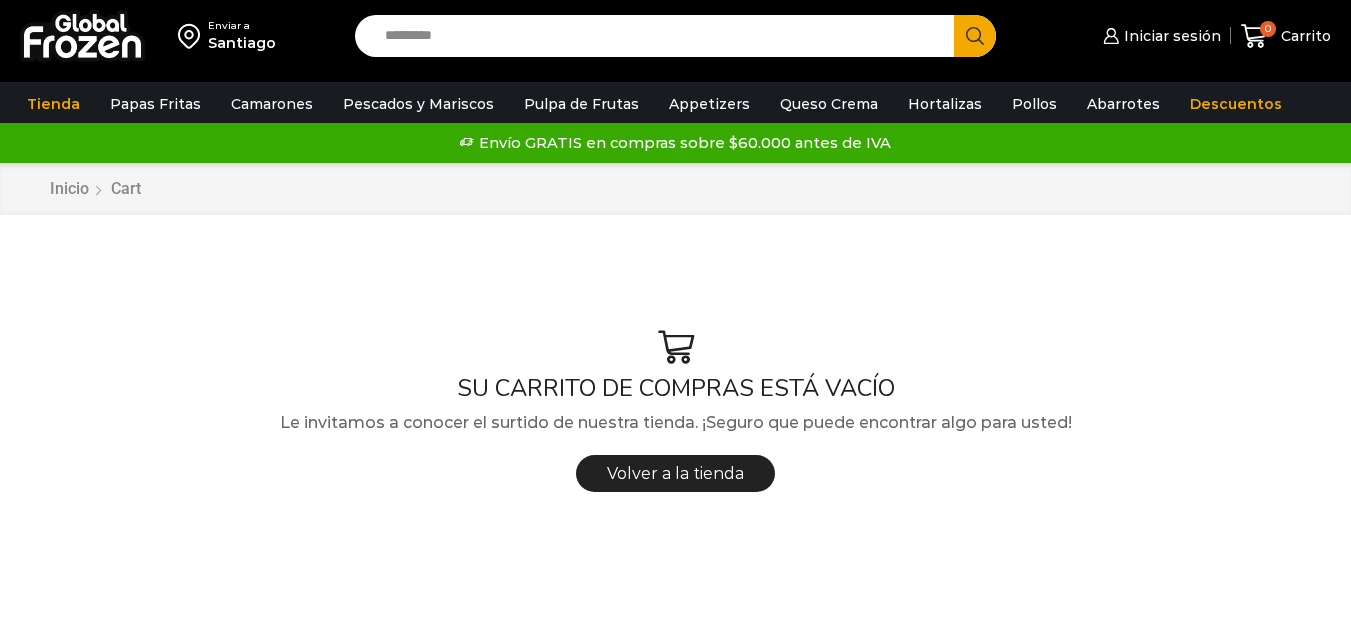 scroll, scrollTop: 0, scrollLeft: 0, axis: both 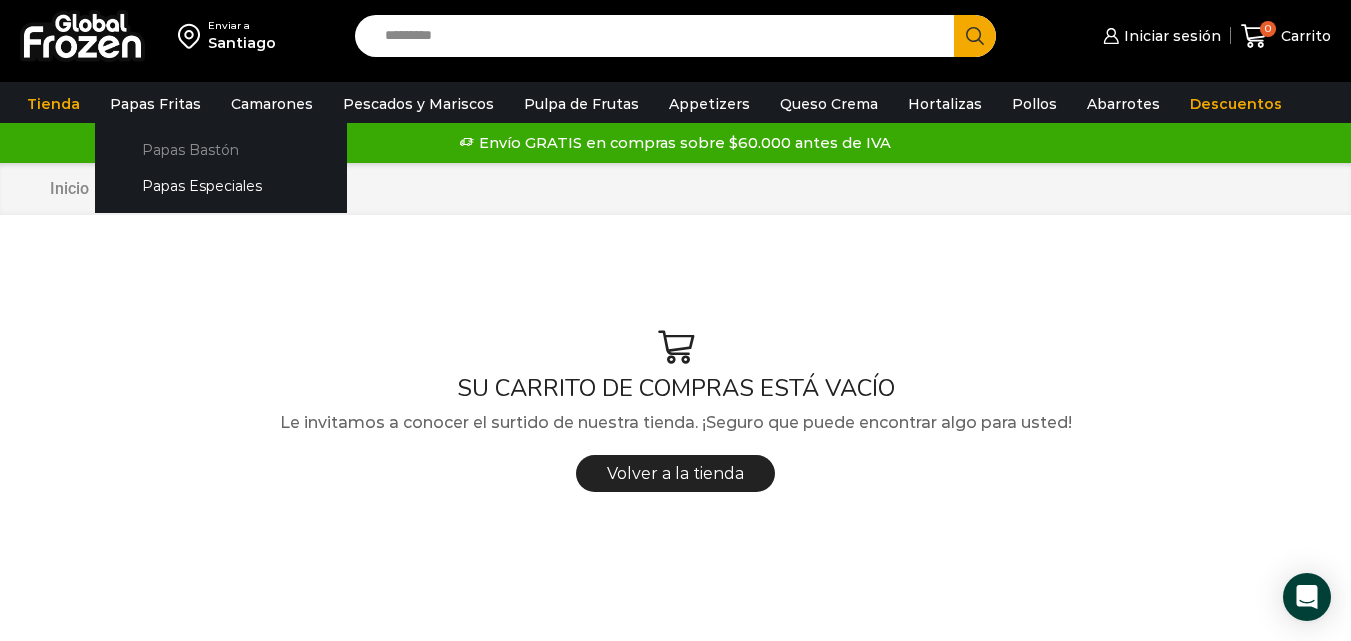 click on "Papas Bastón" at bounding box center (221, 149) 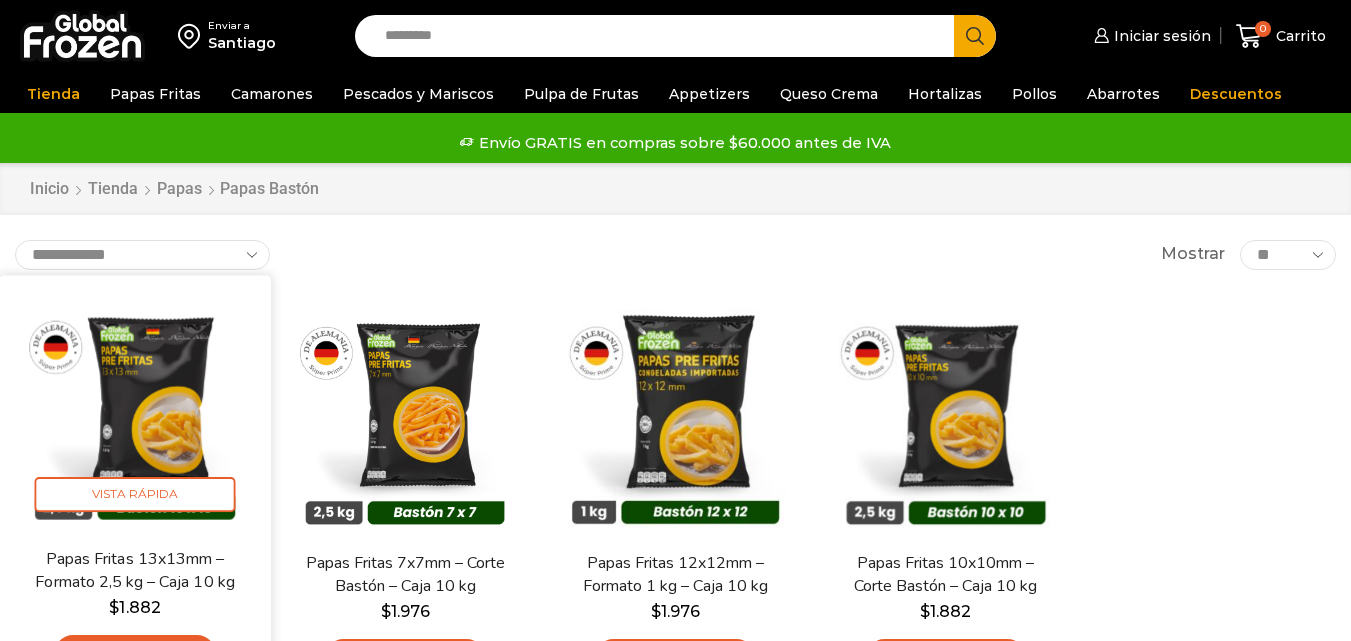 scroll, scrollTop: 200, scrollLeft: 0, axis: vertical 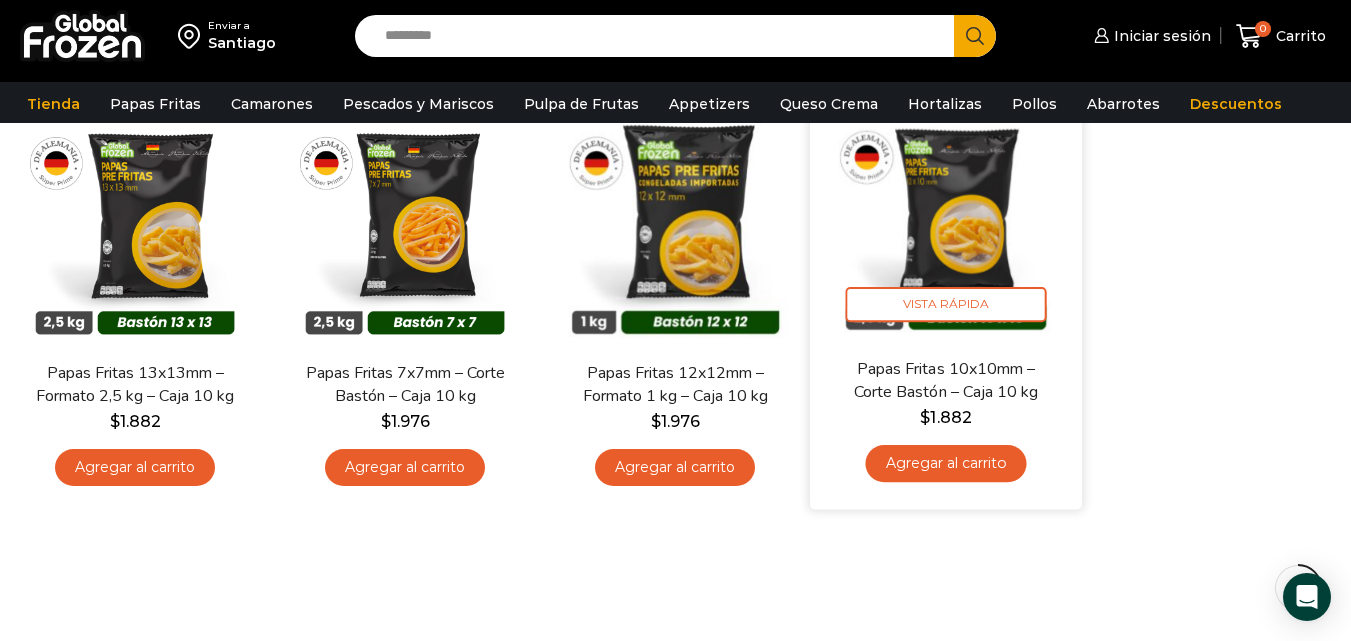 click on "Papas Fritas 10x10mm – Corte Bastón – Caja 10 kg" at bounding box center (946, 380) 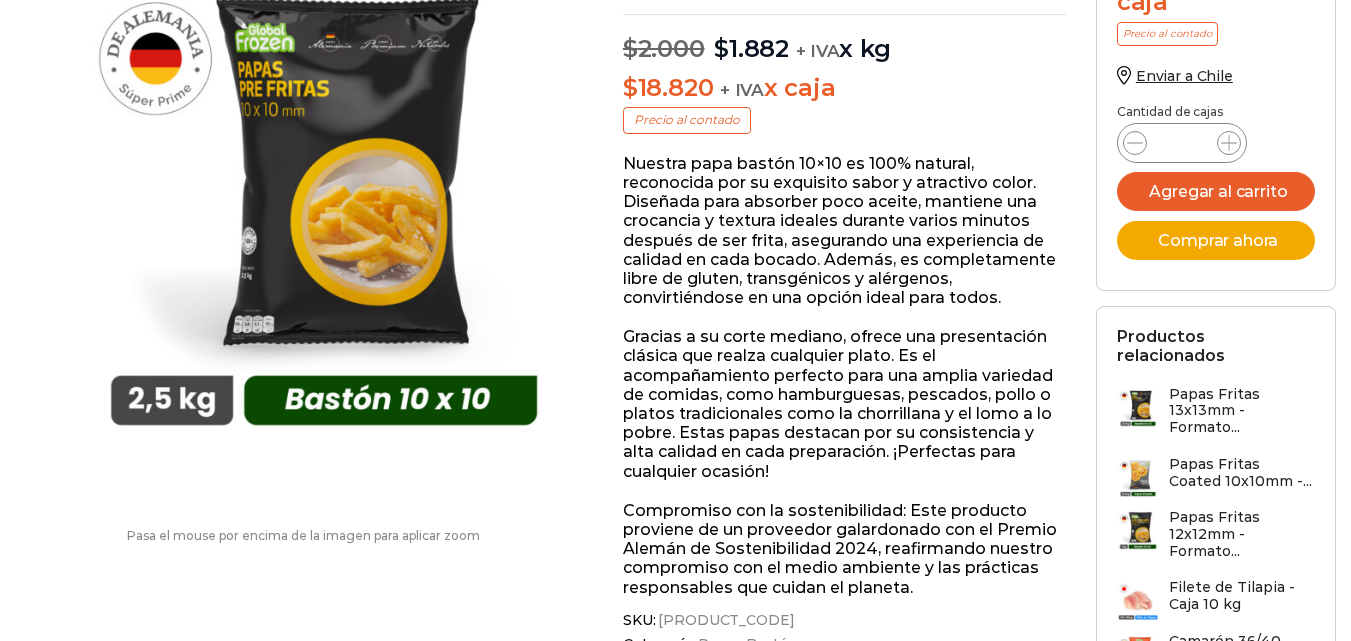 scroll, scrollTop: 0, scrollLeft: 0, axis: both 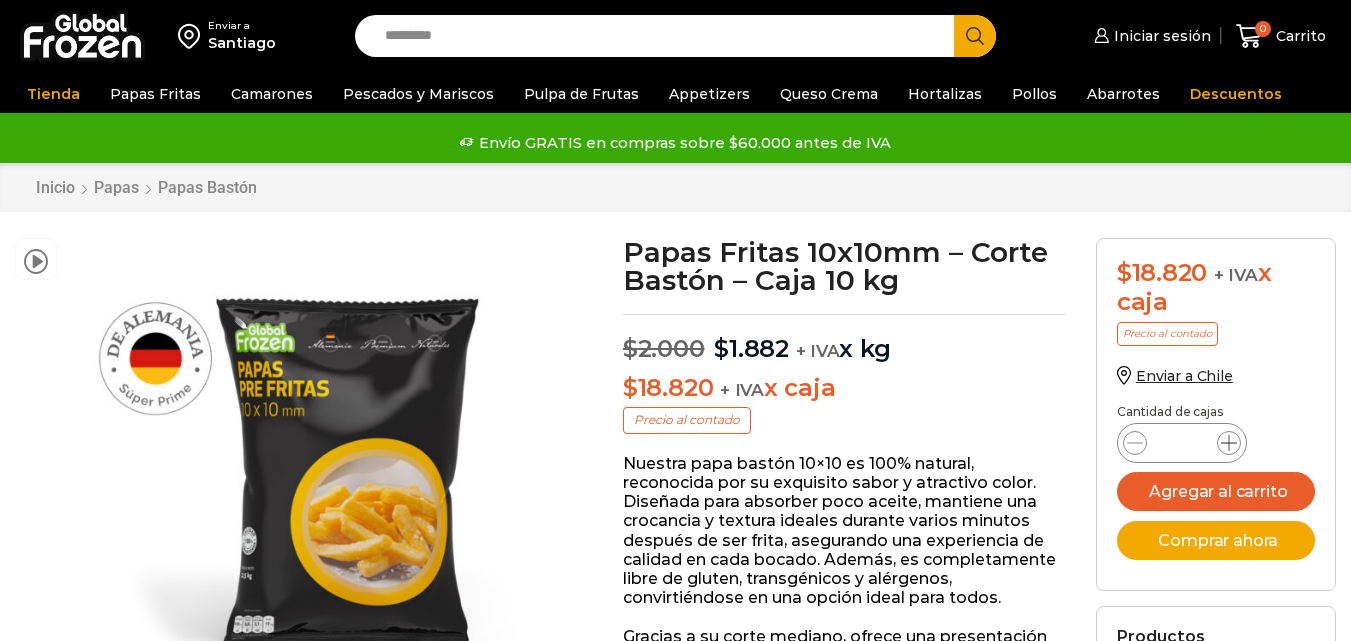 click 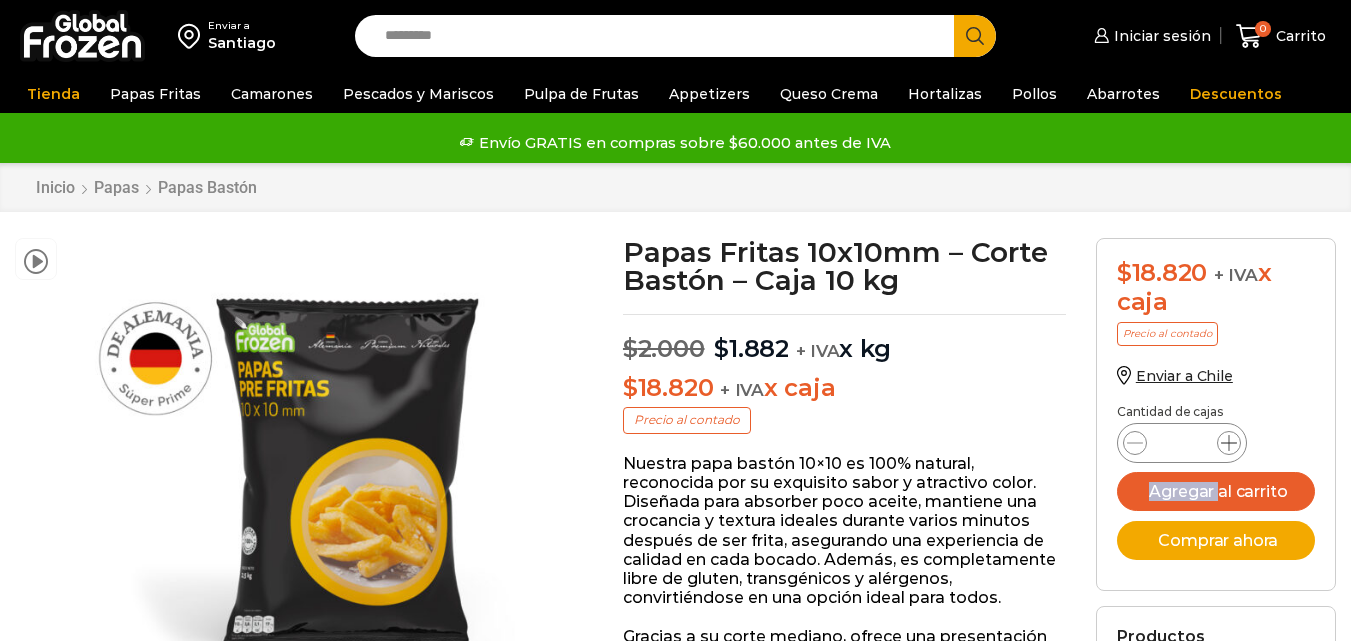 click 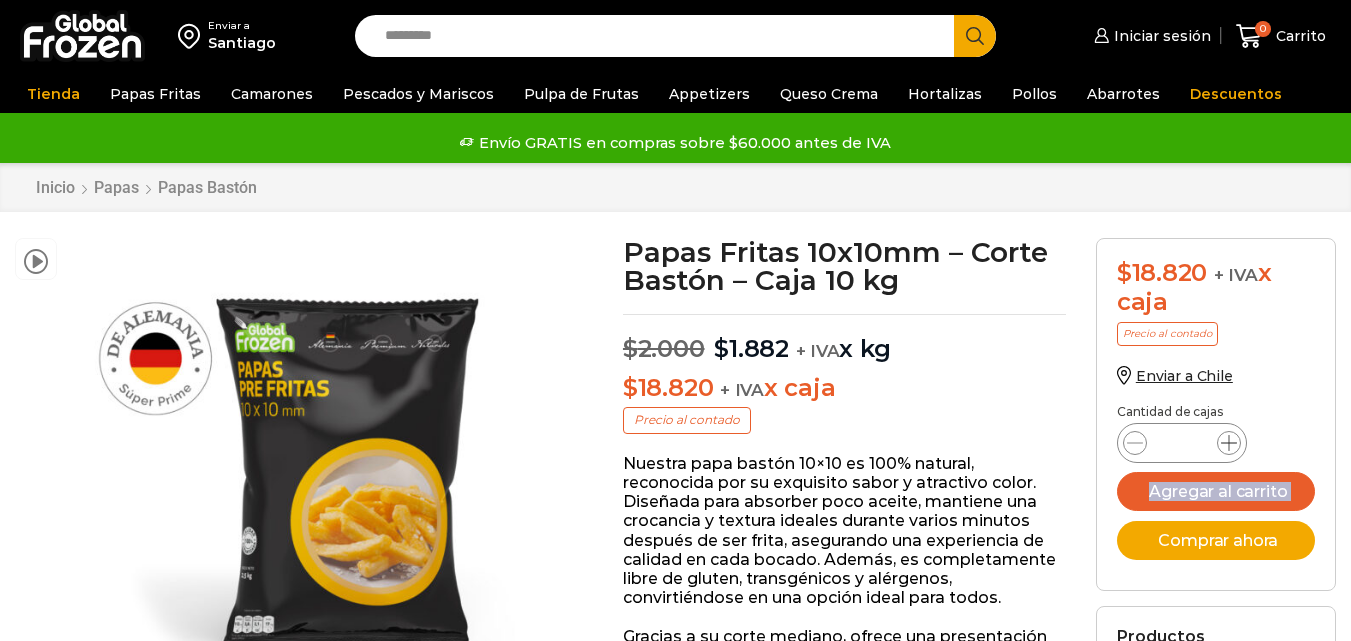 click 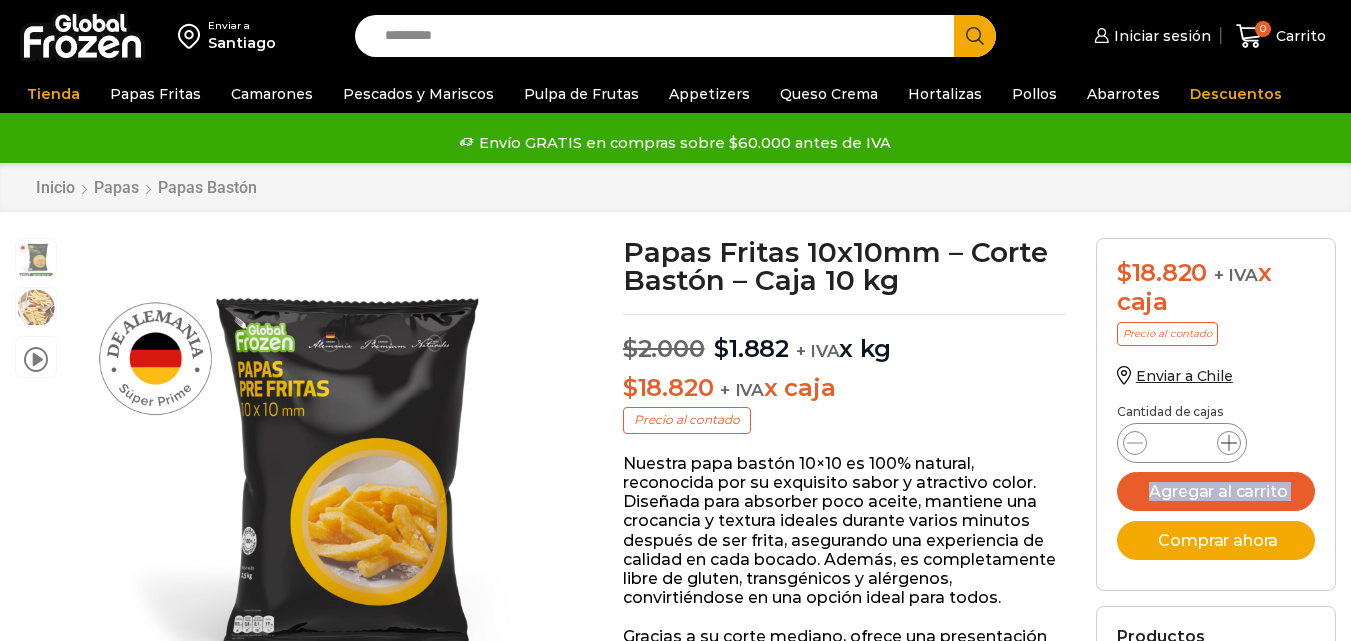 click 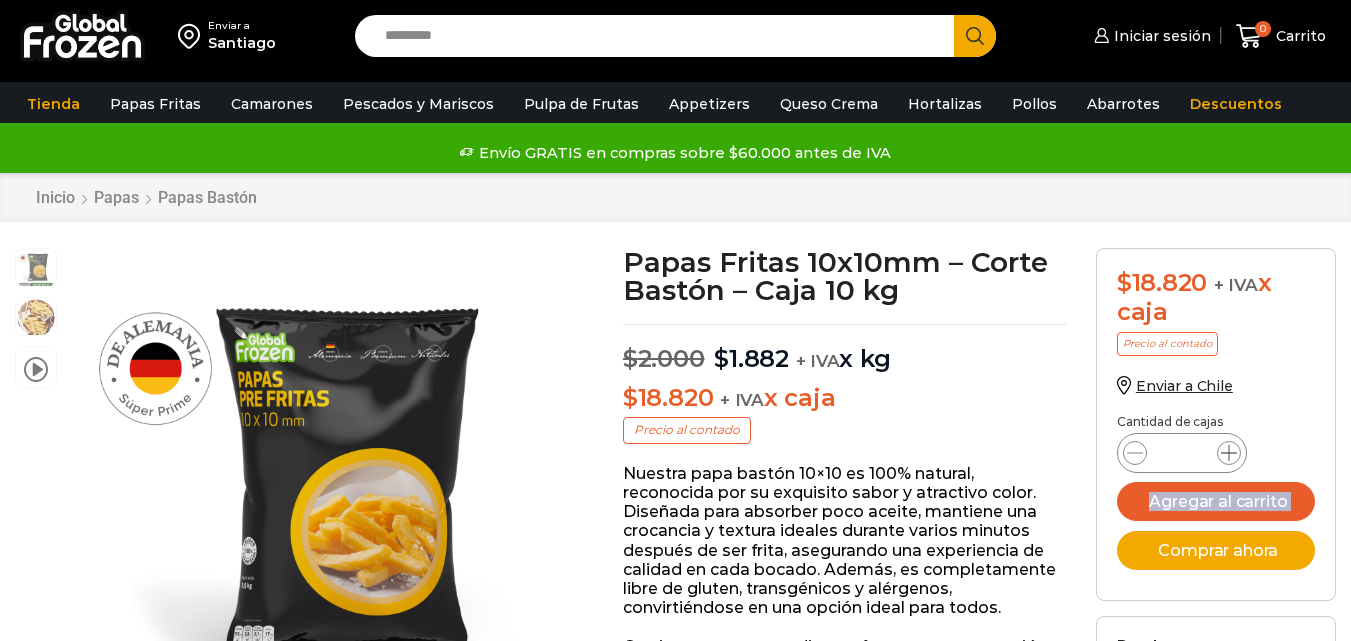 scroll, scrollTop: 1, scrollLeft: 0, axis: vertical 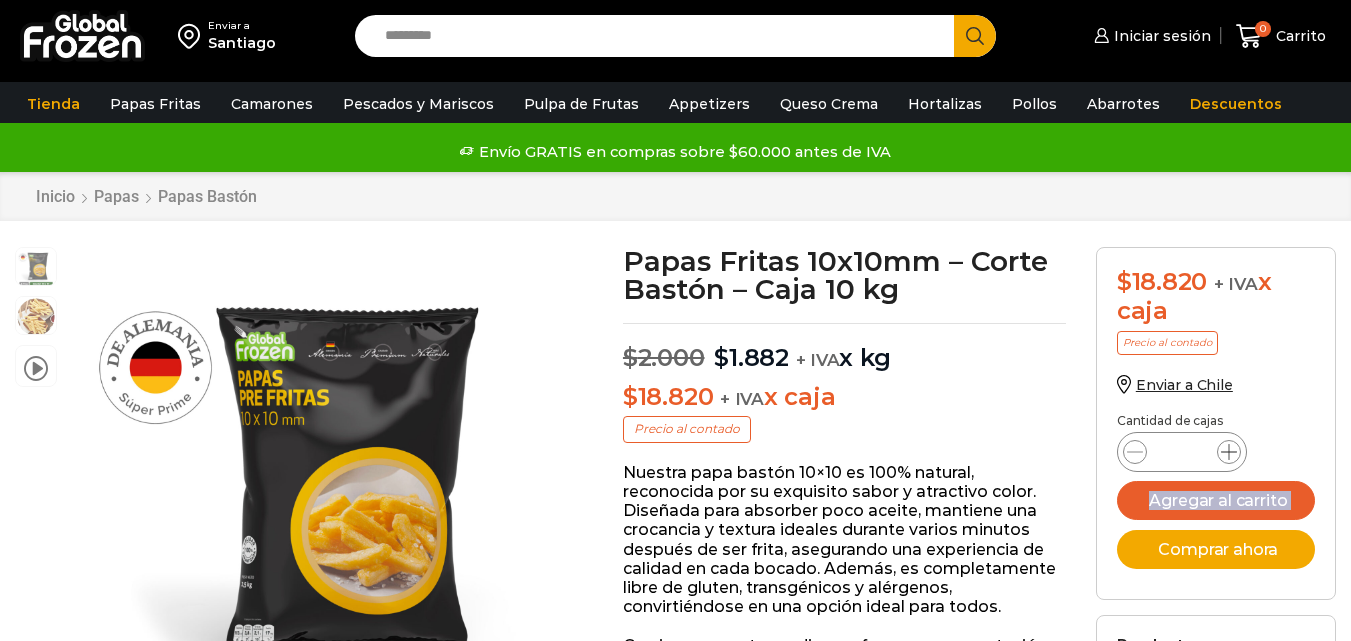 click at bounding box center [1229, 452] 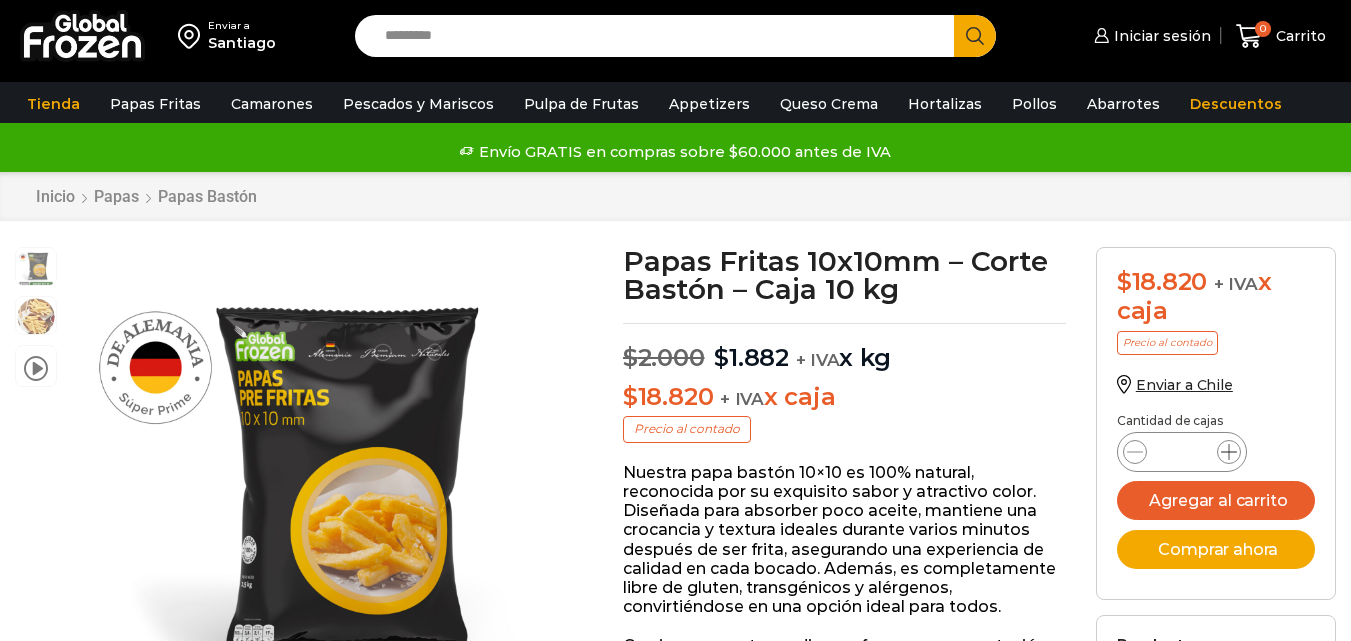 scroll, scrollTop: 0, scrollLeft: 0, axis: both 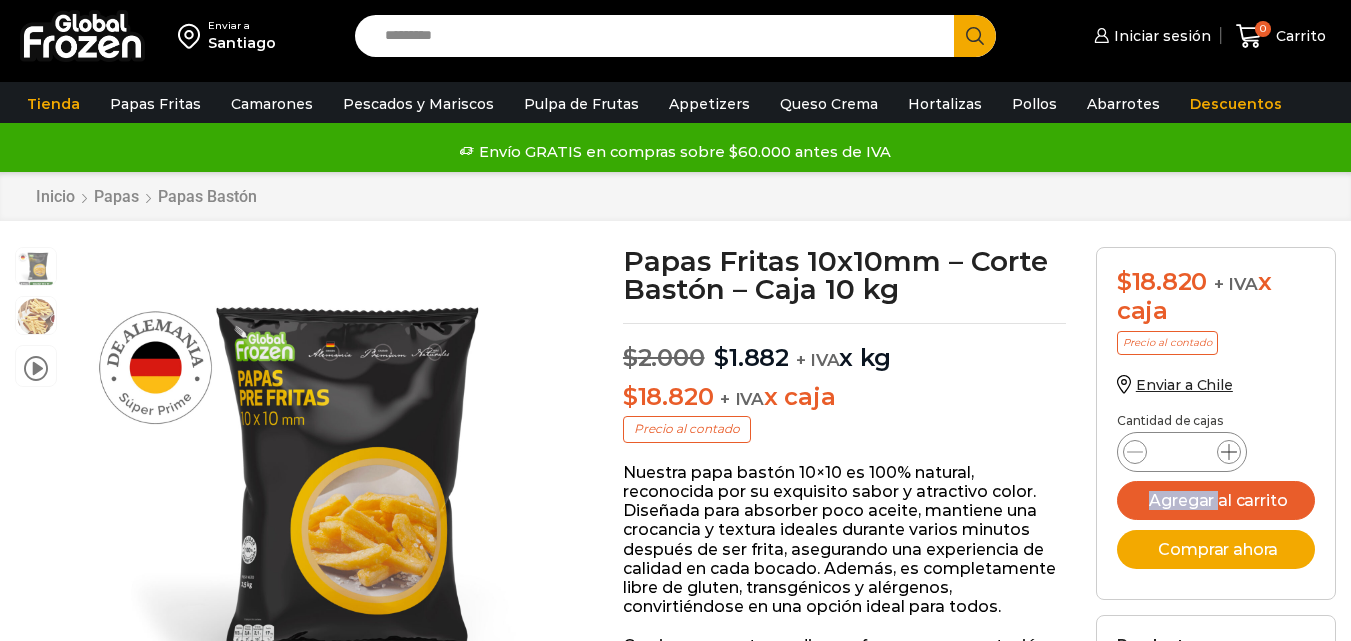 click at bounding box center (1229, 452) 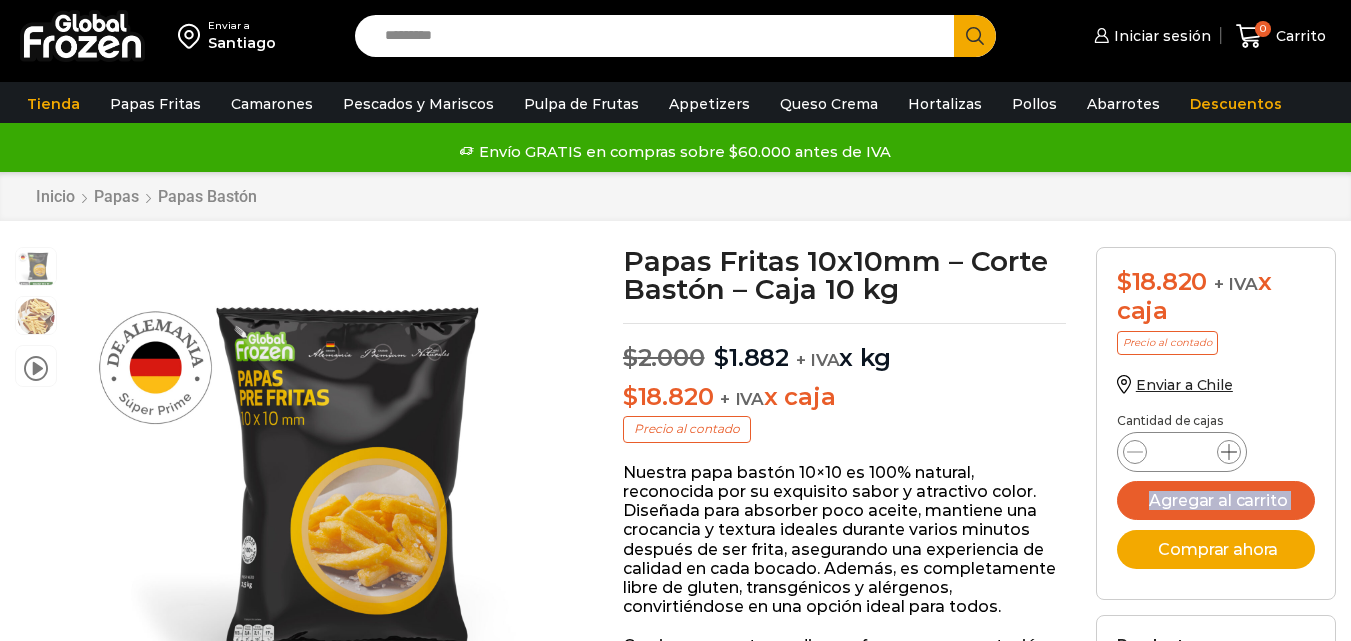 click at bounding box center [1229, 452] 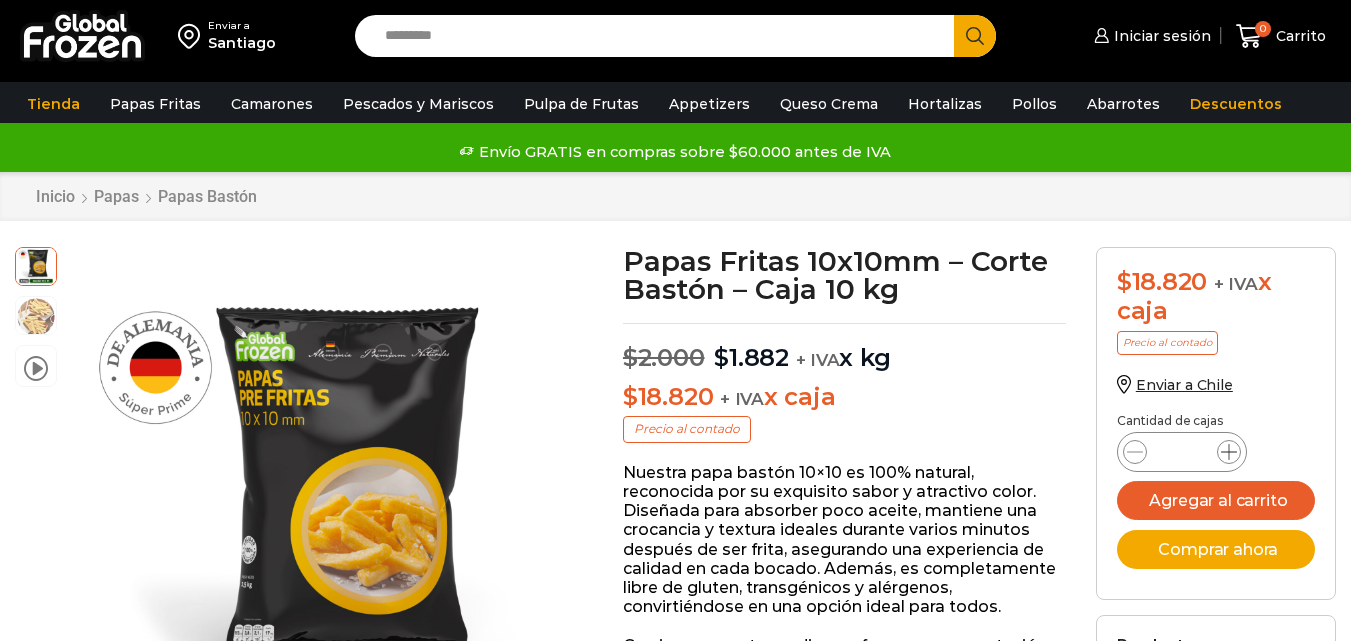 click at bounding box center (1229, 452) 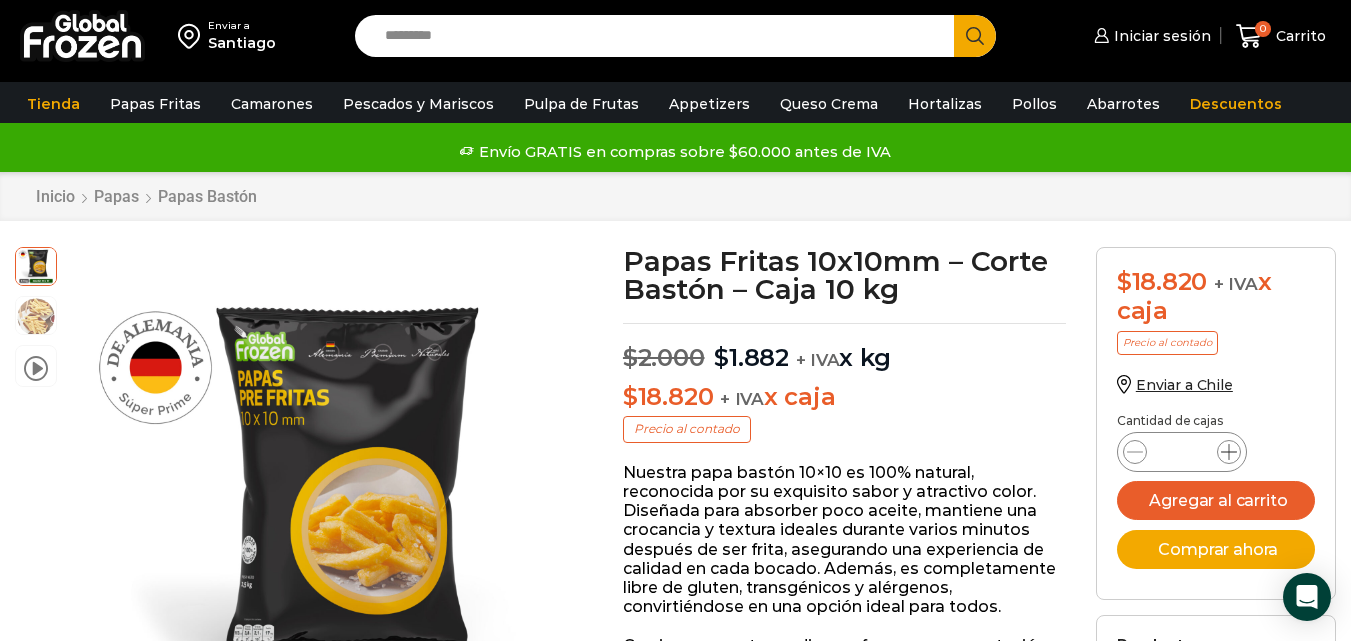 click at bounding box center [1229, 452] 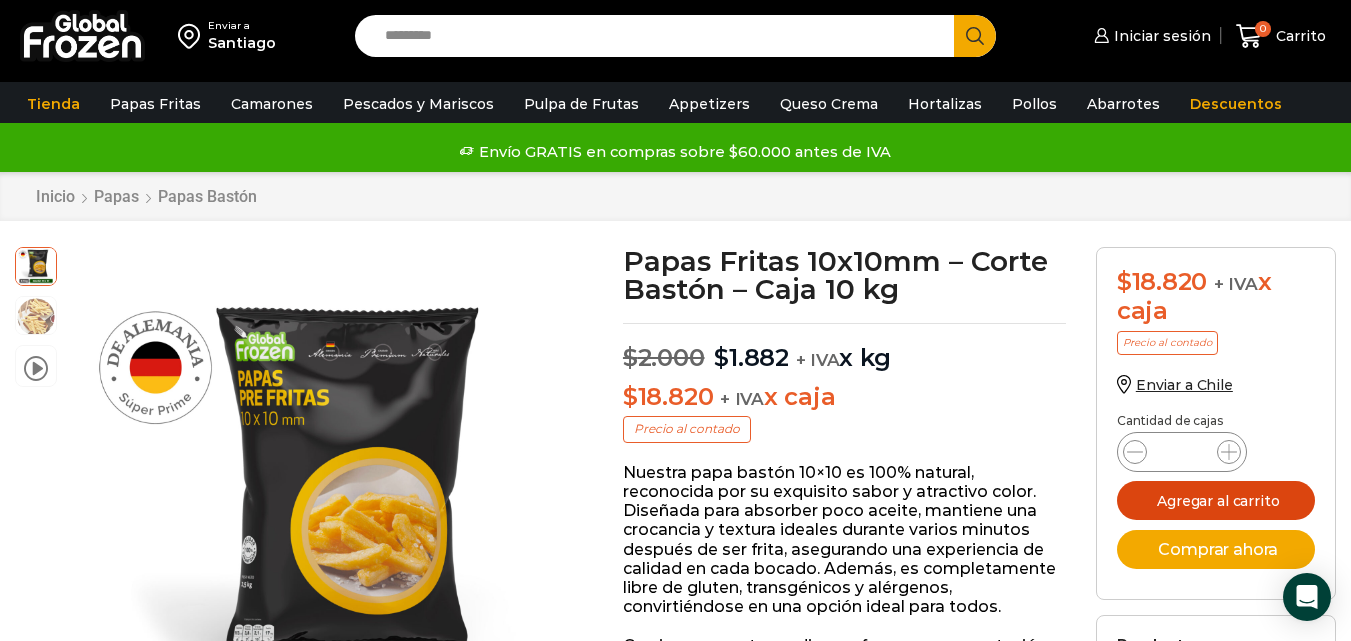 click on "Agregar al carrito" at bounding box center (1216, 500) 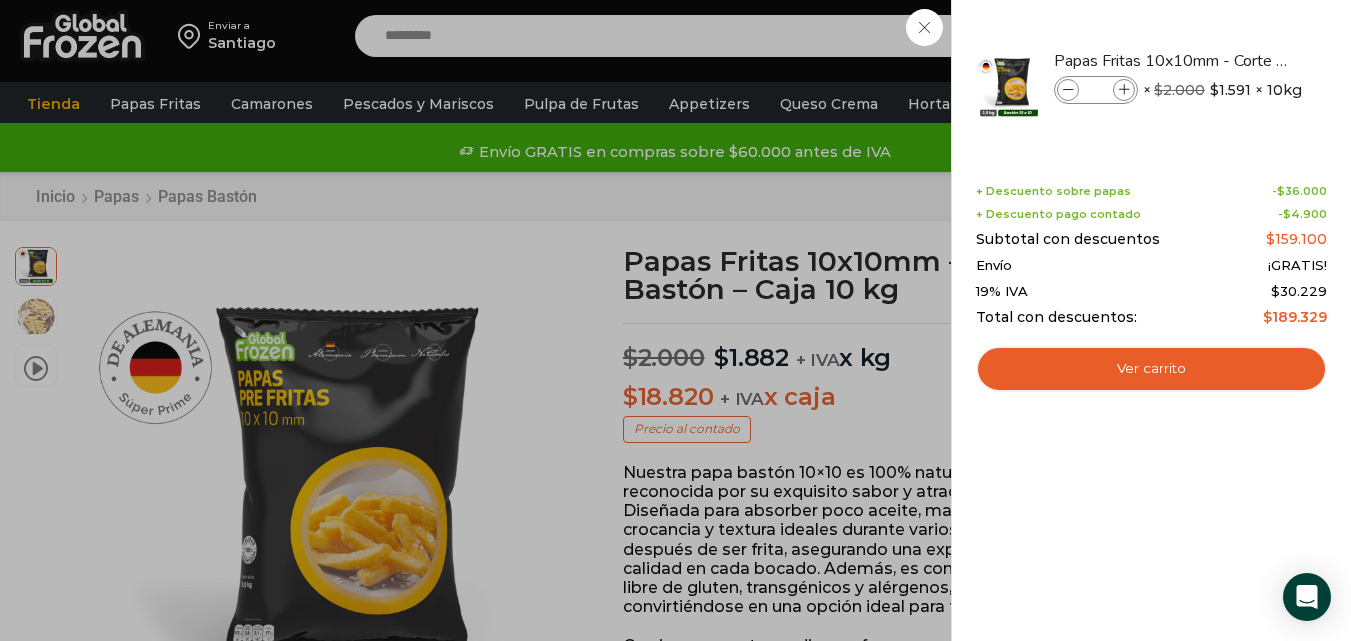 type 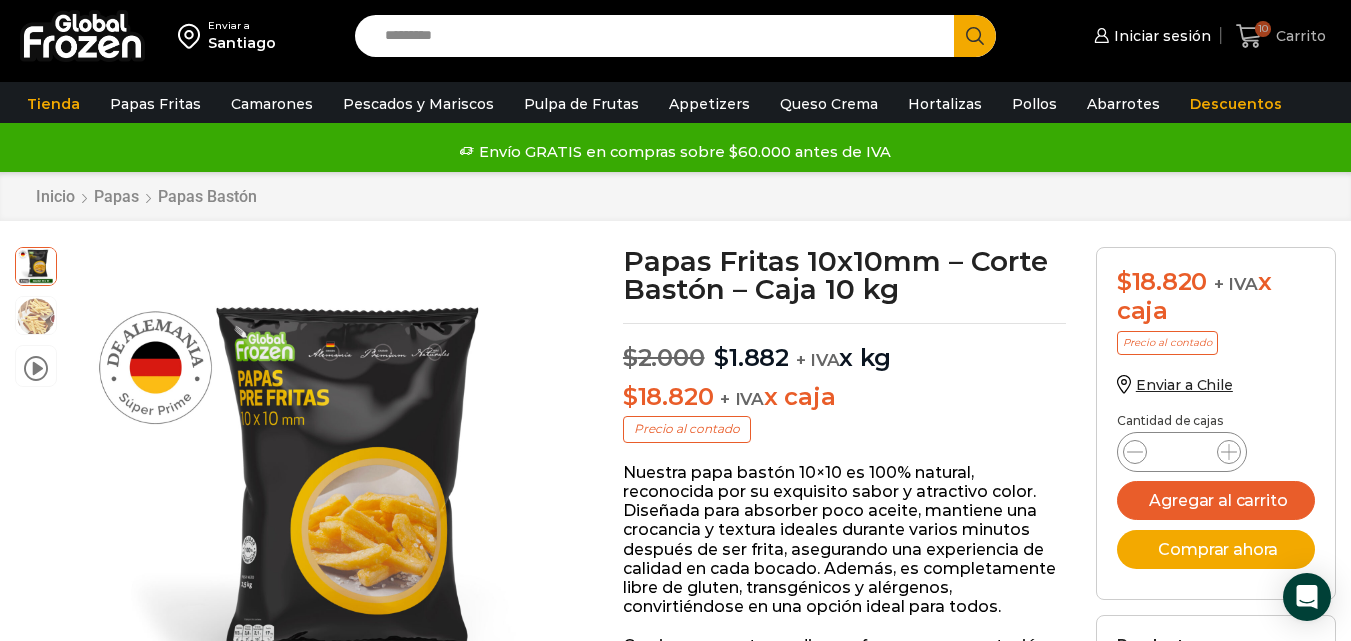 click on "Carrito" at bounding box center (1298, 36) 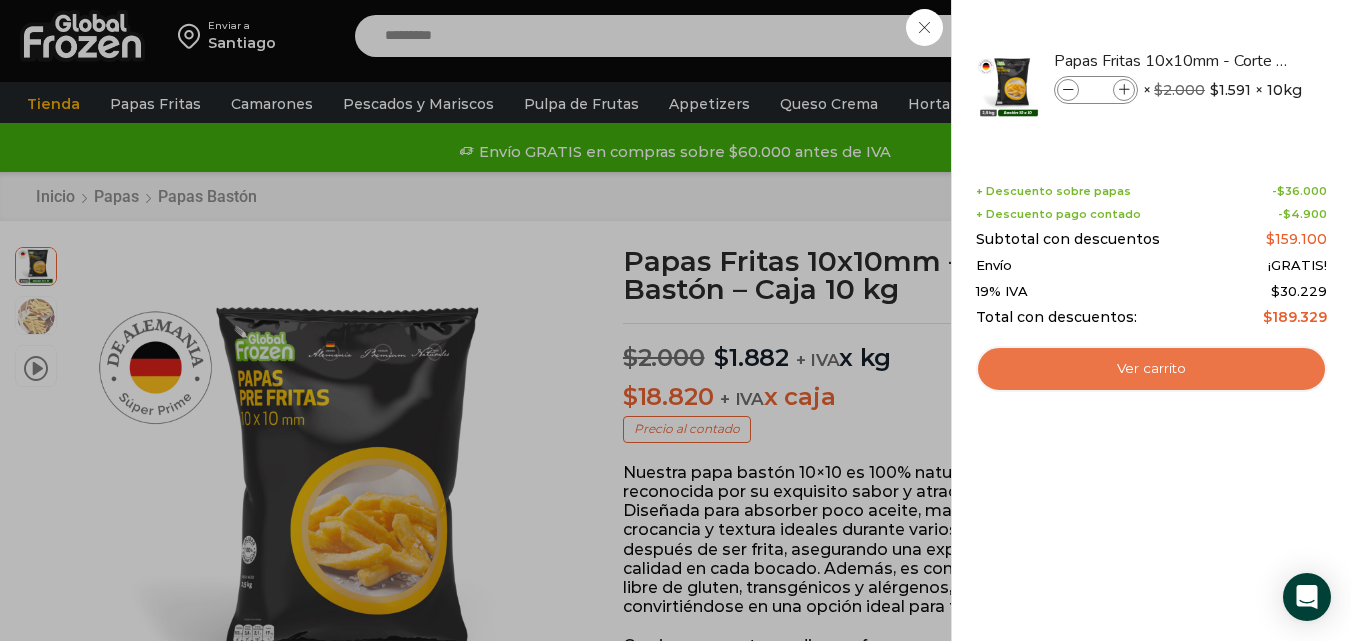 click on "Ver carrito" at bounding box center (1151, 369) 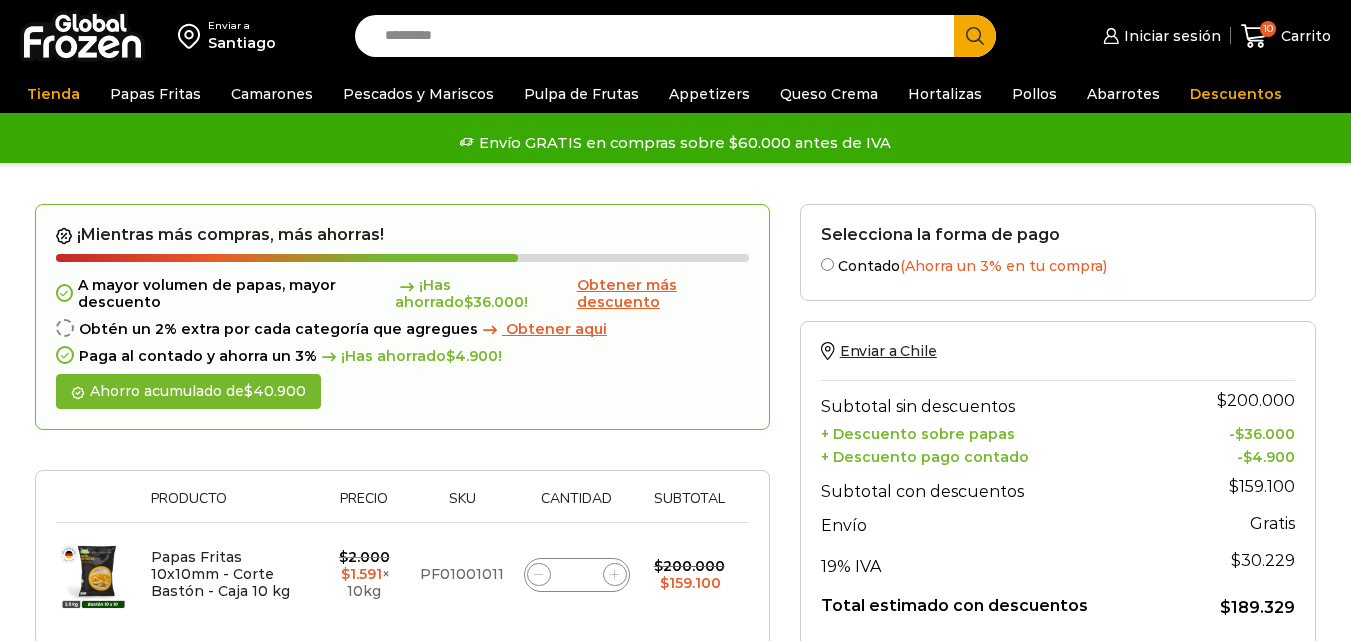 scroll, scrollTop: 0, scrollLeft: 0, axis: both 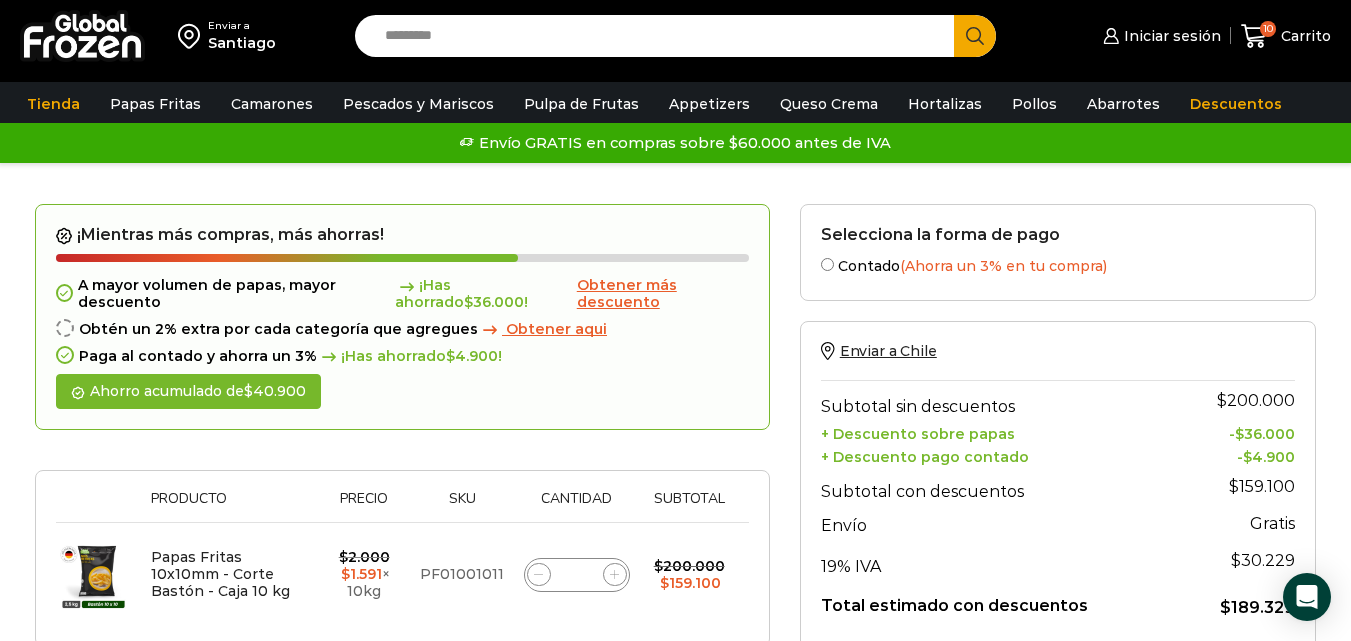 click on "Obtener aqui" at bounding box center (556, 329) 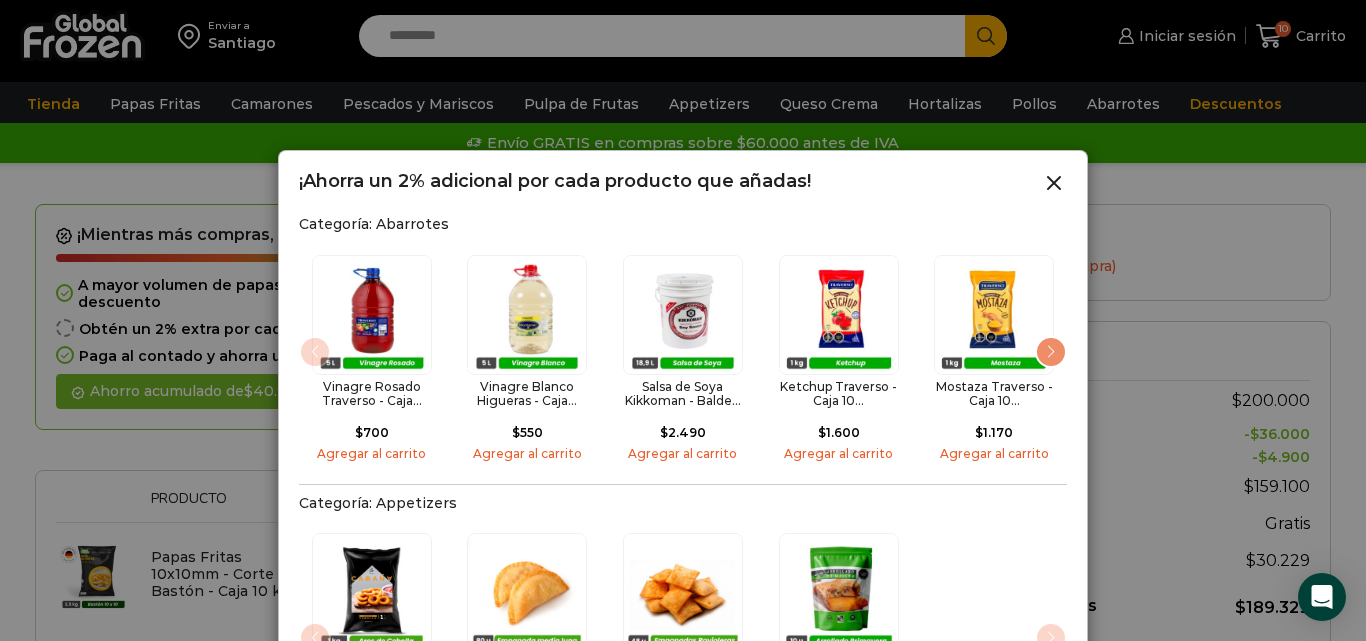 click at bounding box center [1051, 352] 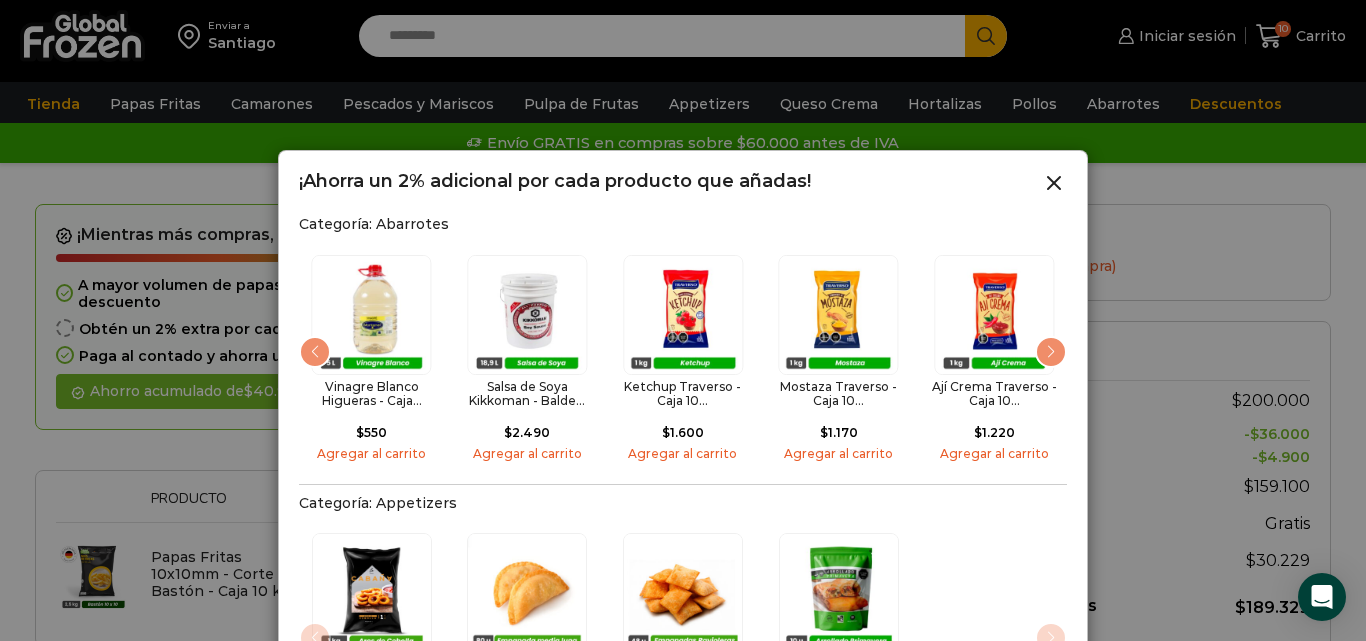click at bounding box center (1051, 352) 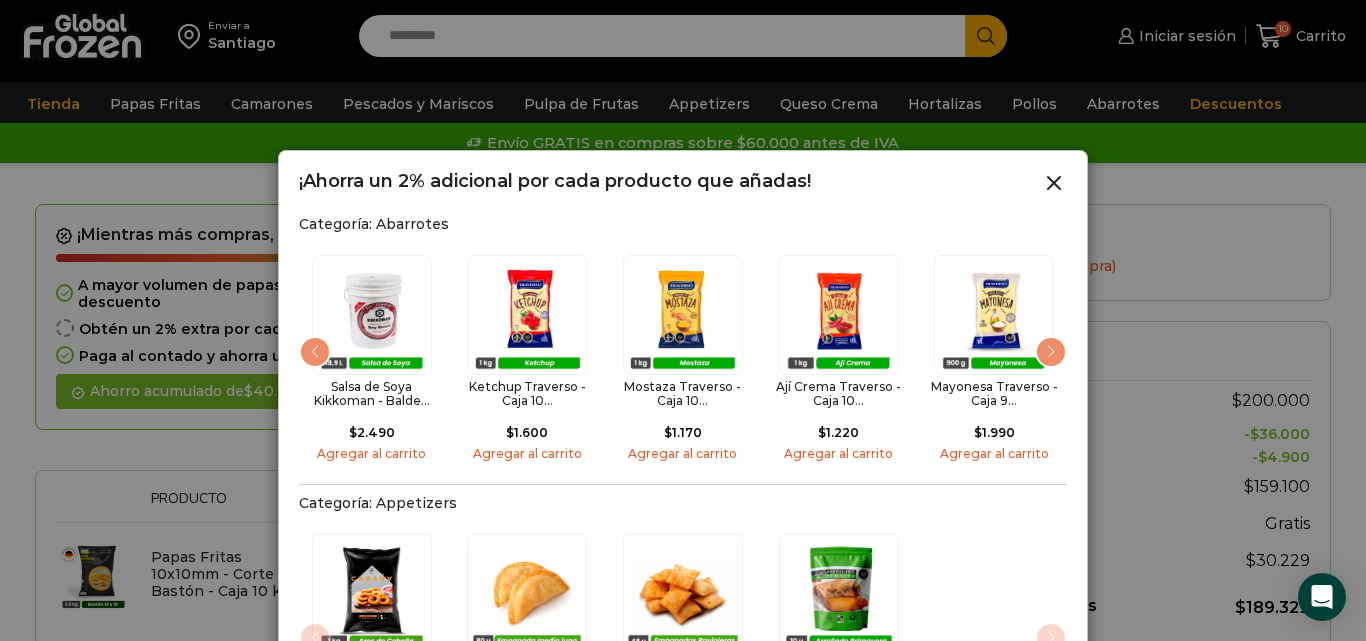 click at bounding box center (1051, 352) 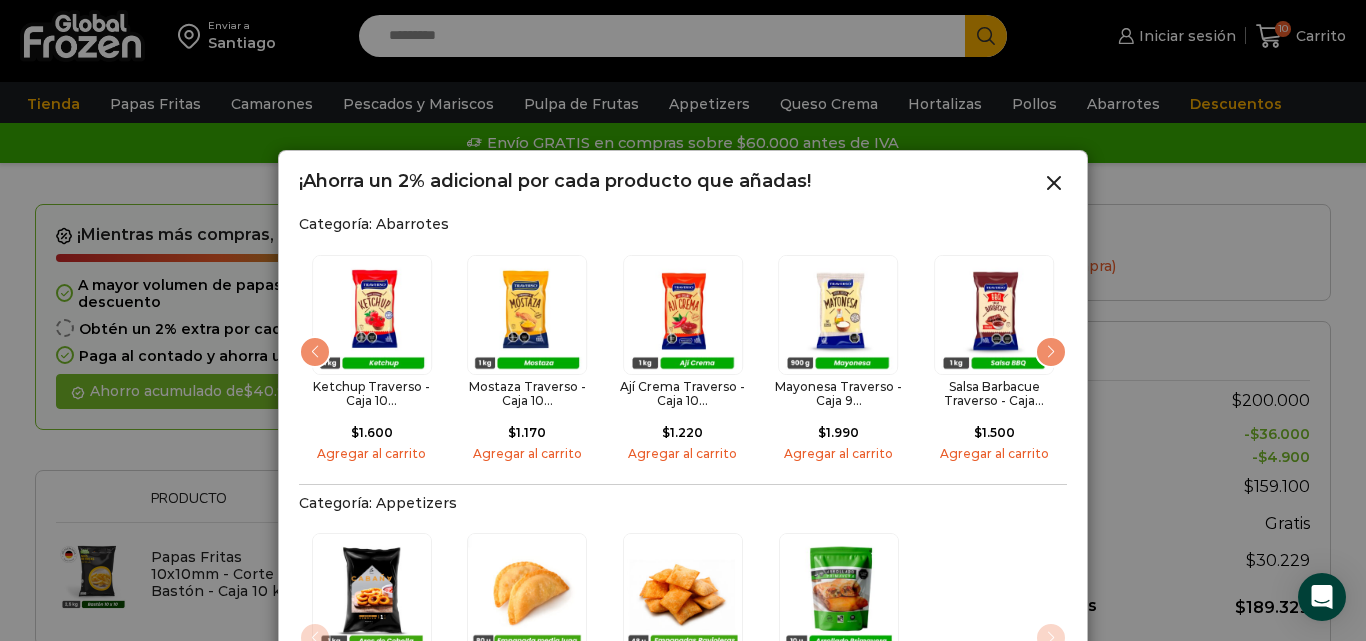 click at bounding box center [1051, 352] 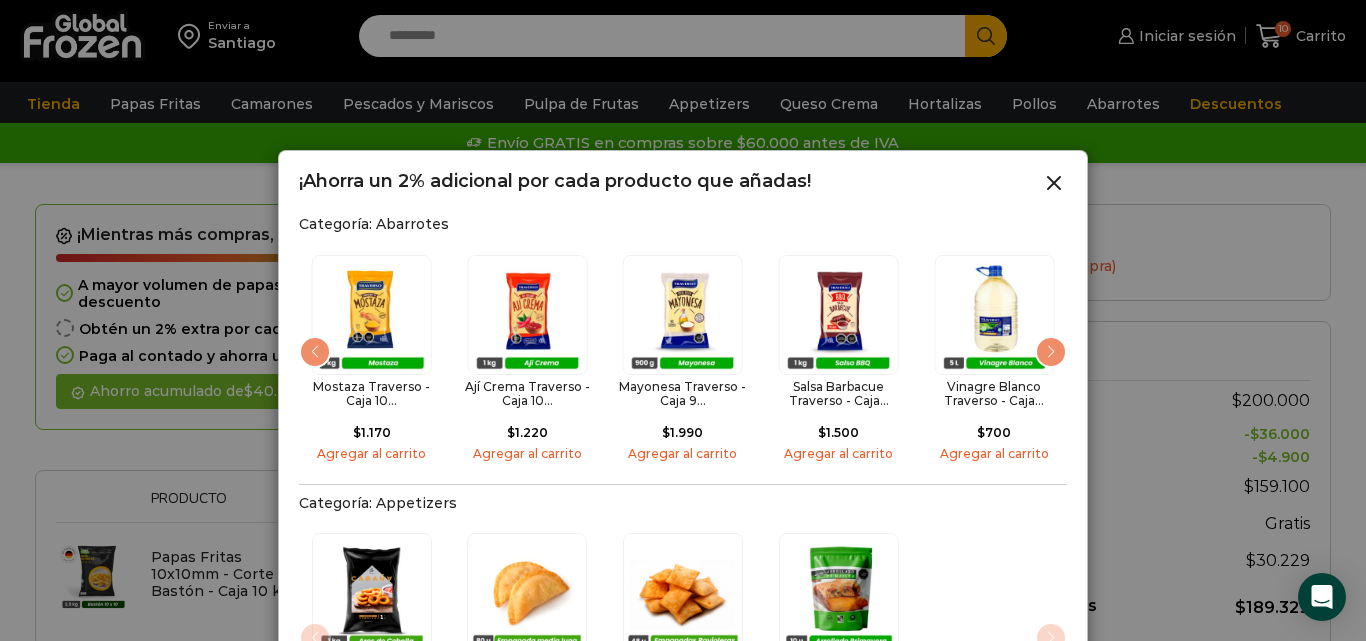 click at bounding box center (1051, 352) 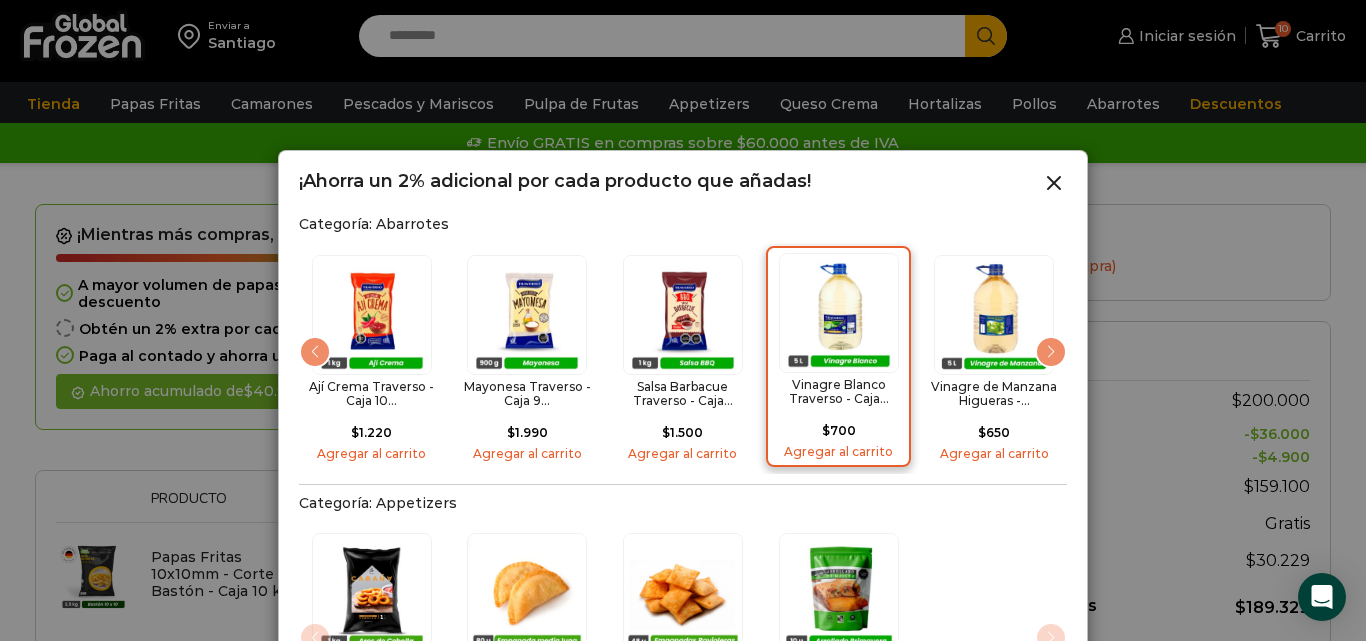 click on "Vinagre Blanco Traverso - Caja...
$ 700
Agregar al carrito" at bounding box center (839, 356) 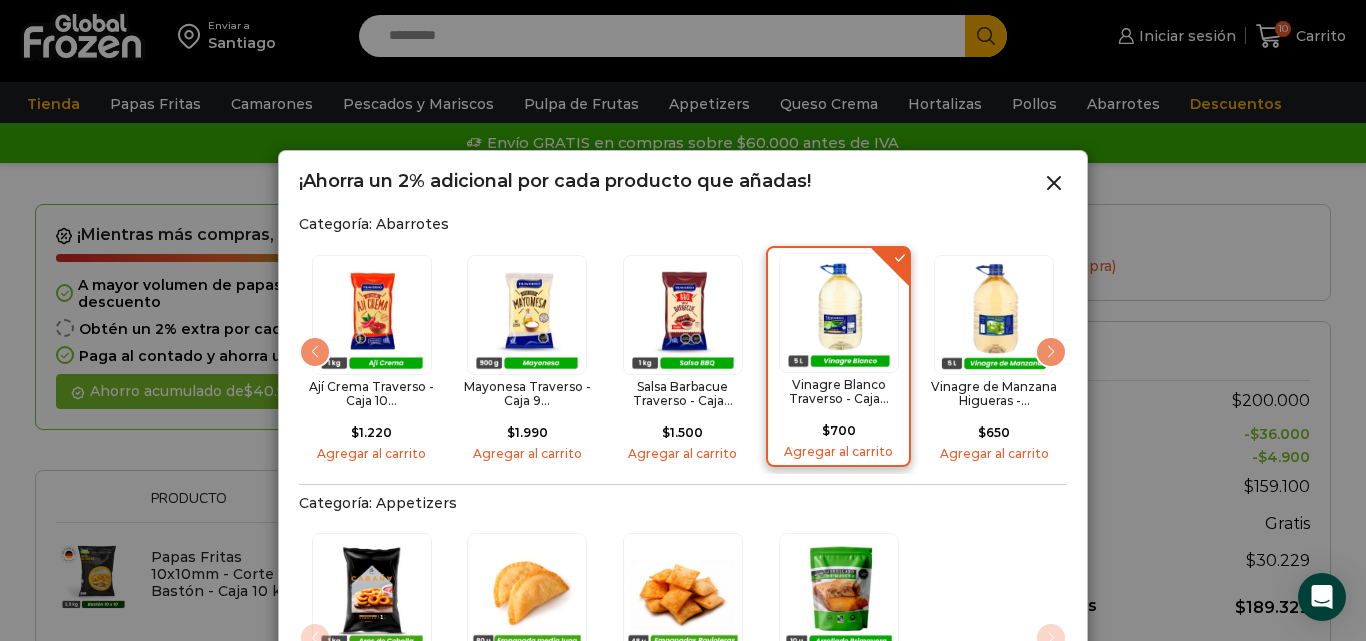 click at bounding box center (839, 313) 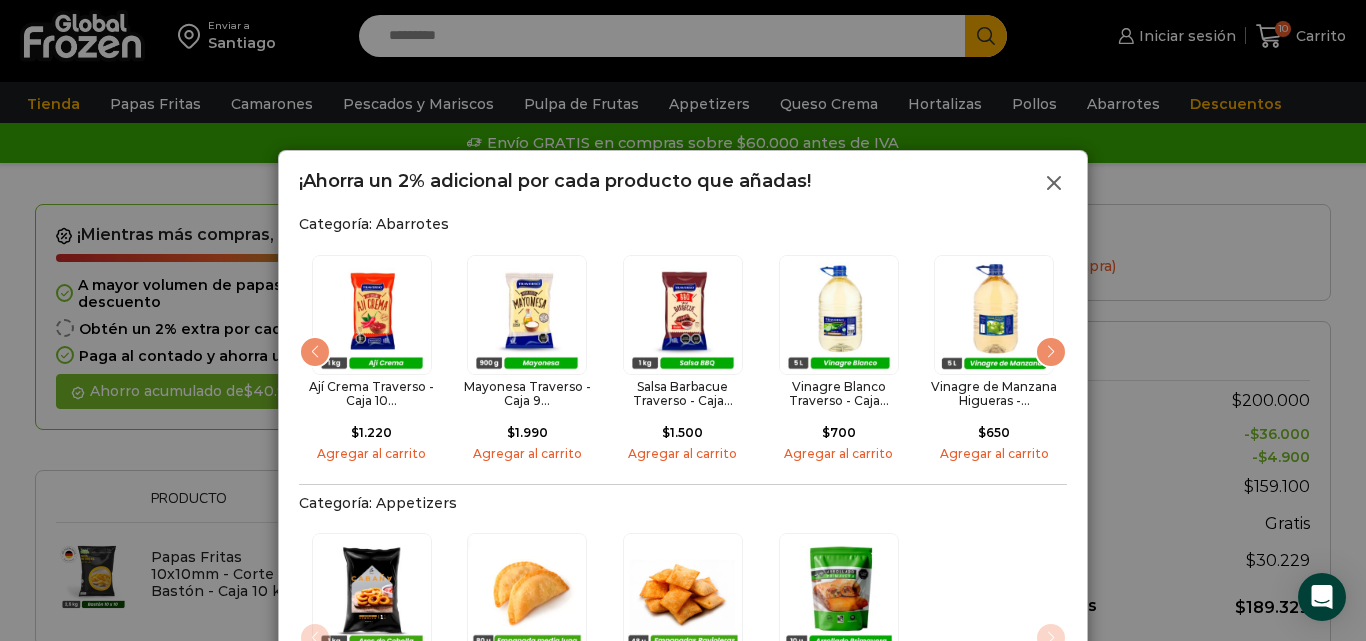 click 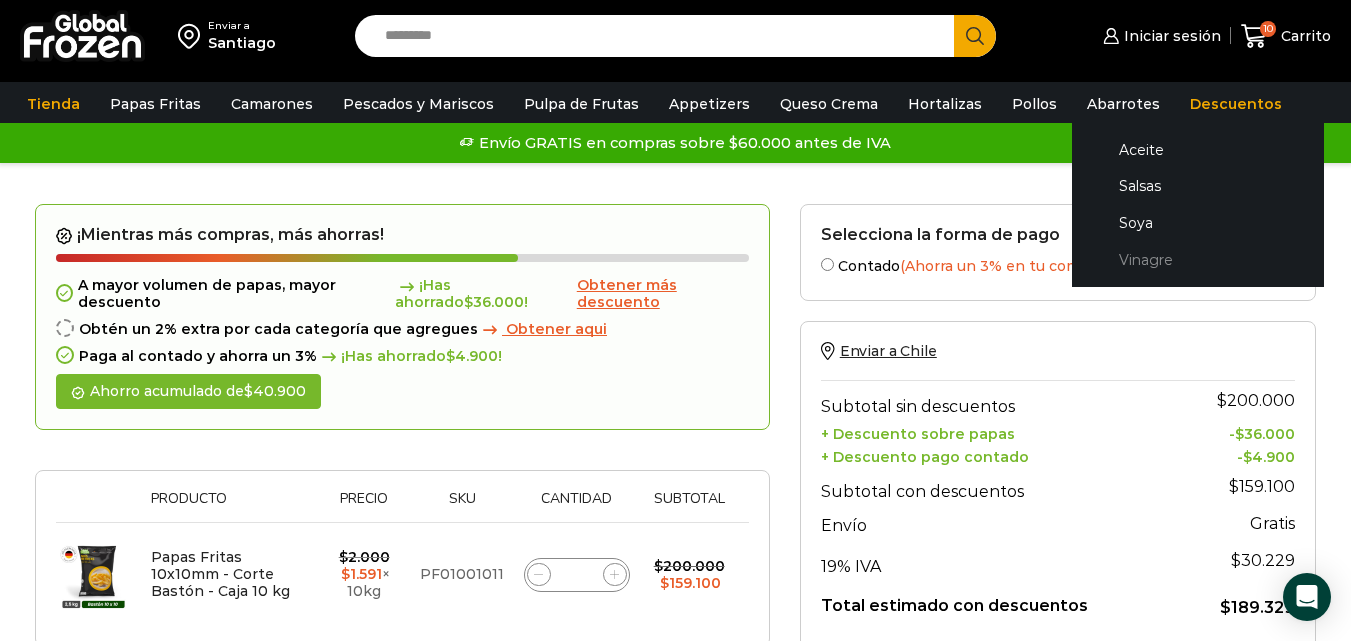 click on "Vinagre" at bounding box center (1198, 259) 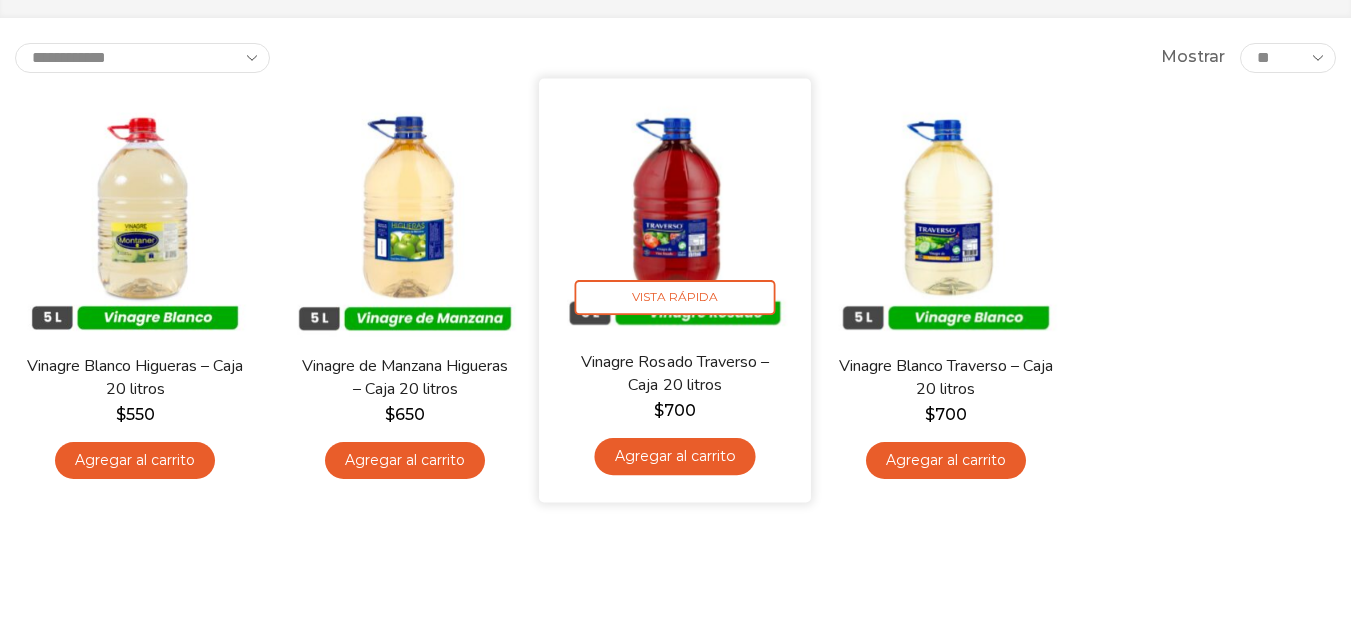 scroll, scrollTop: 200, scrollLeft: 0, axis: vertical 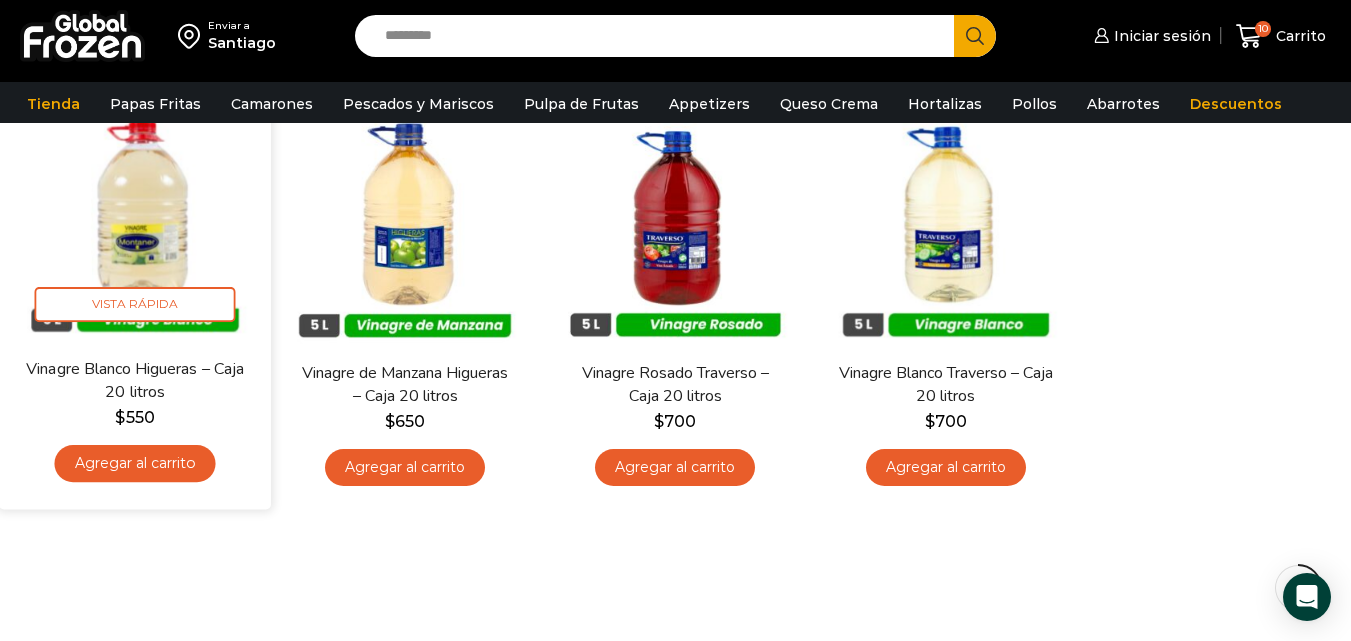 click on "Vinagre Blanco Higueras – Caja 20 litros" at bounding box center [135, 380] 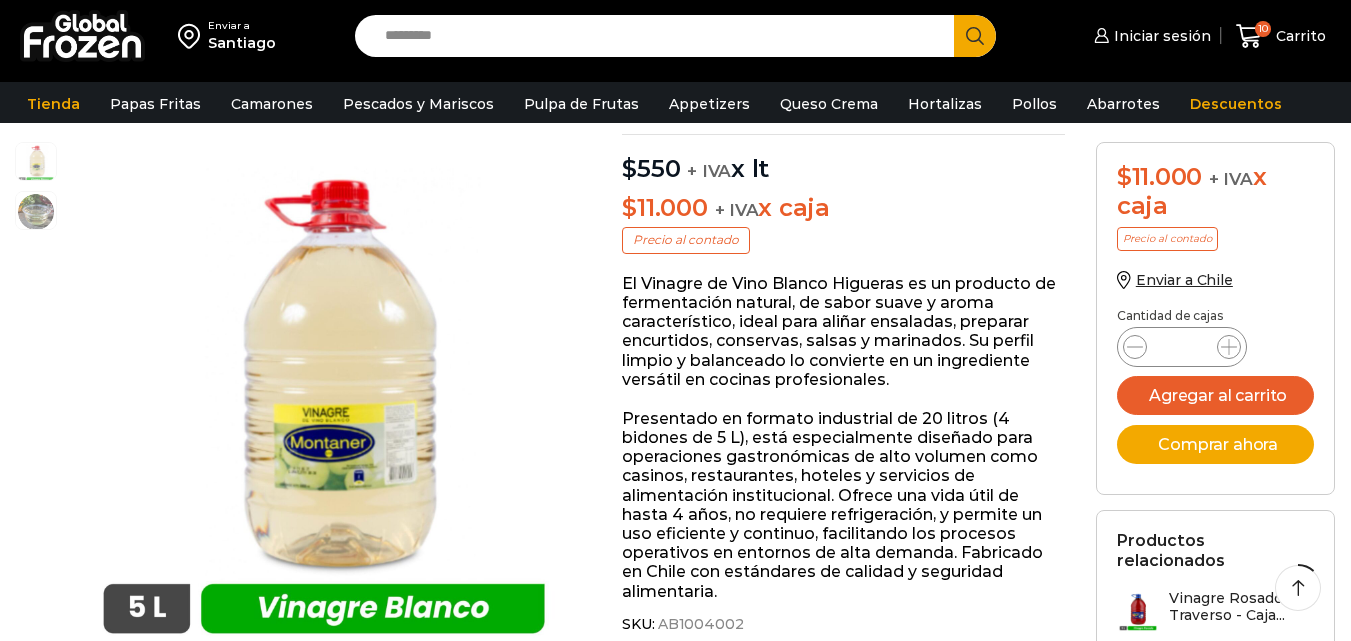 scroll, scrollTop: 200, scrollLeft: 0, axis: vertical 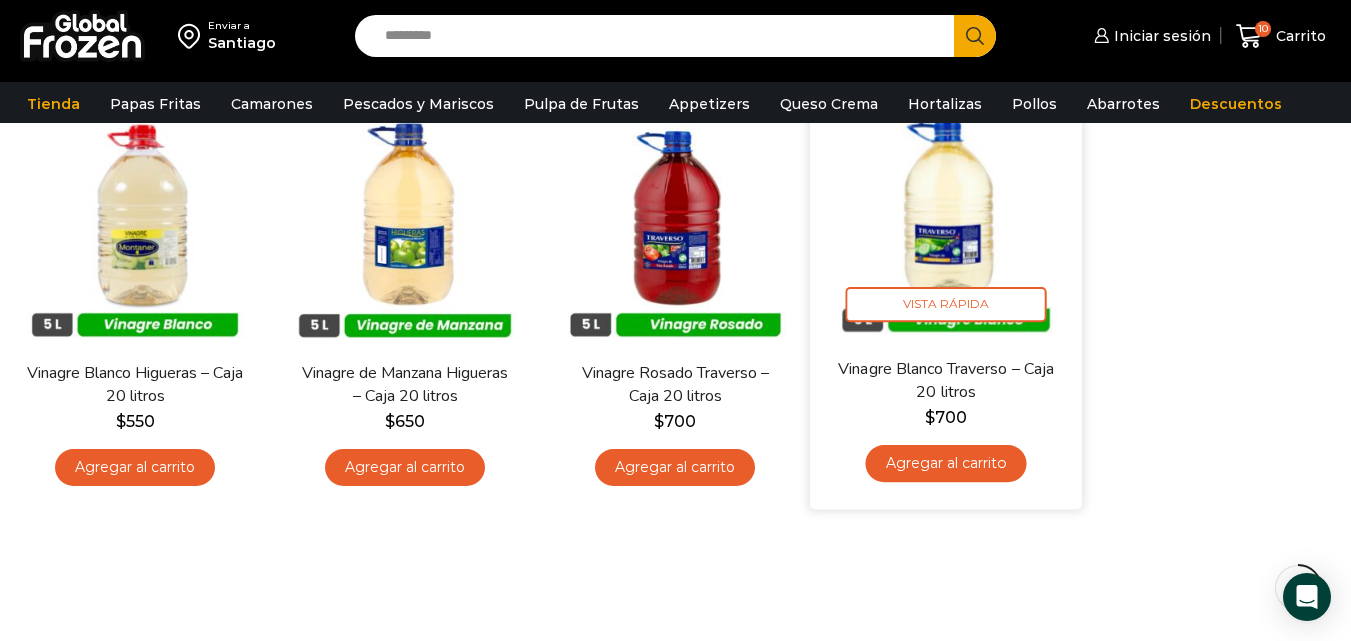 click on "Vinagre Blanco Traverso – Caja 20 litros" at bounding box center [946, 380] 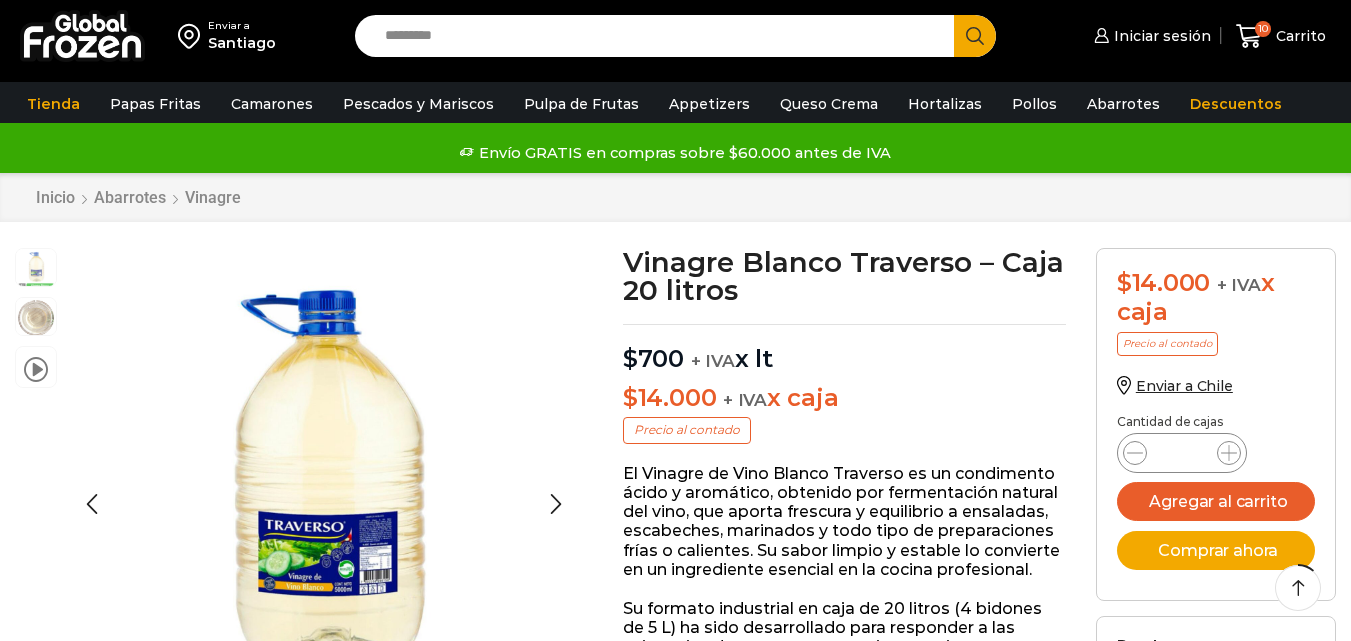 scroll, scrollTop: 200, scrollLeft: 0, axis: vertical 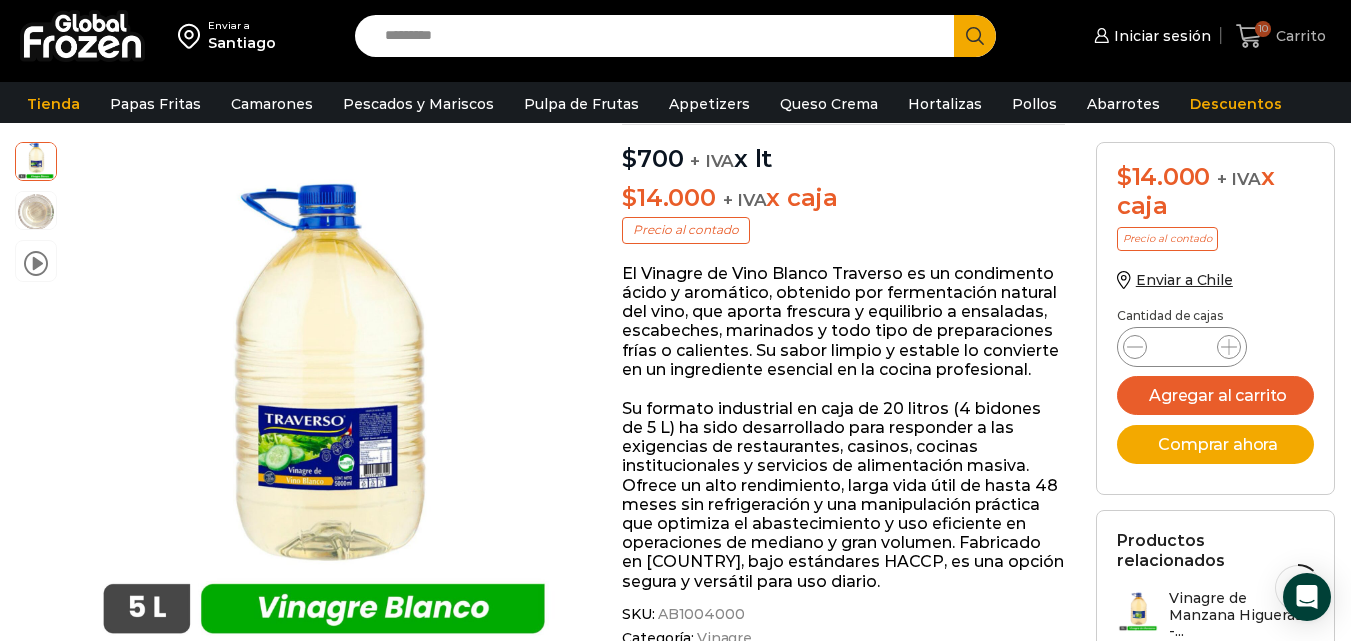 click on "10" at bounding box center (1263, 29) 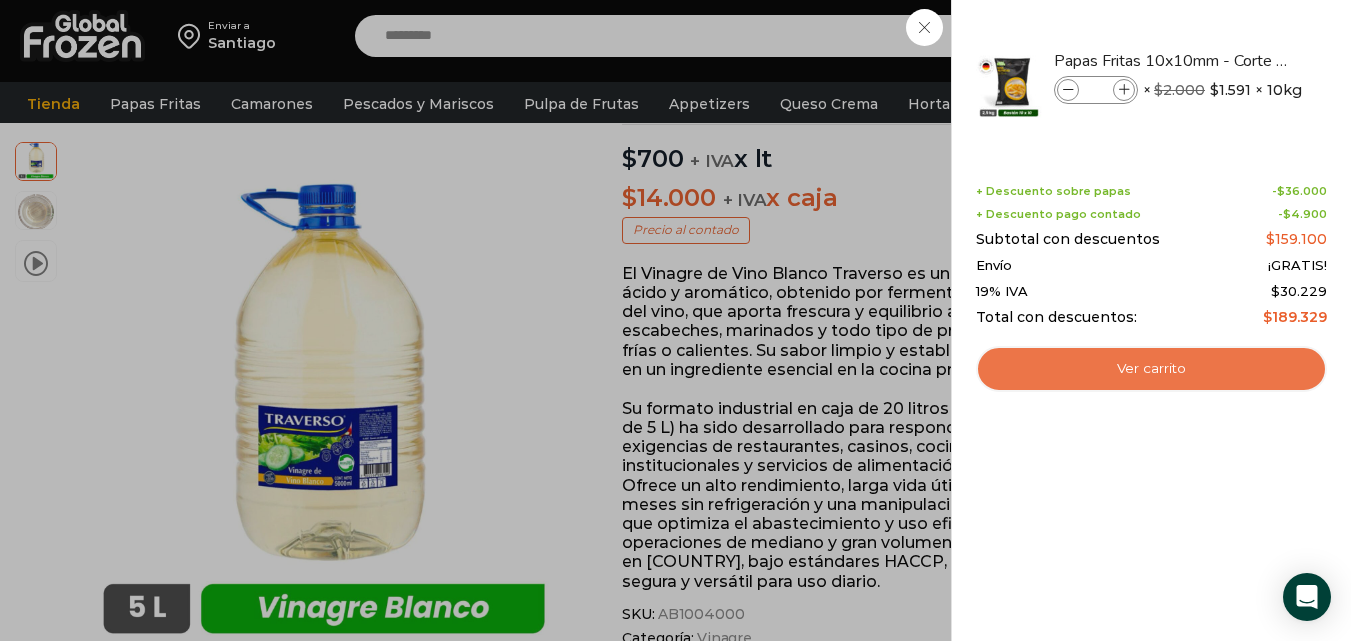 click on "Ver carrito" at bounding box center (1151, 369) 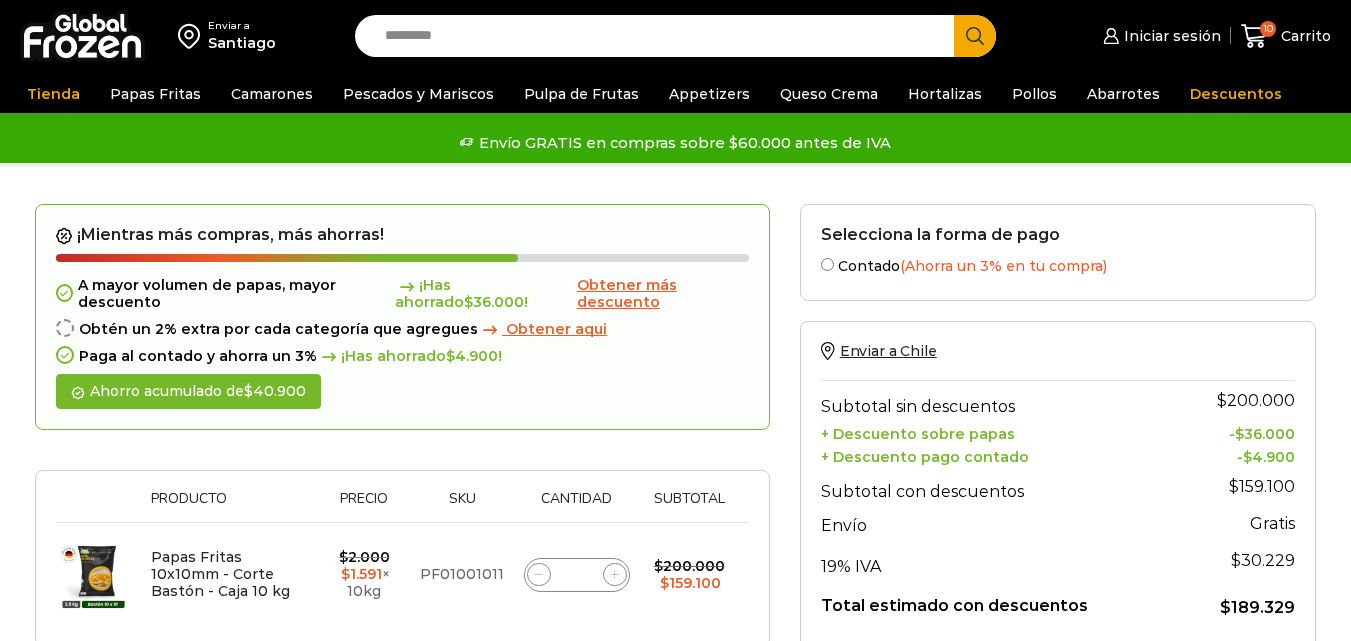scroll, scrollTop: 0, scrollLeft: 0, axis: both 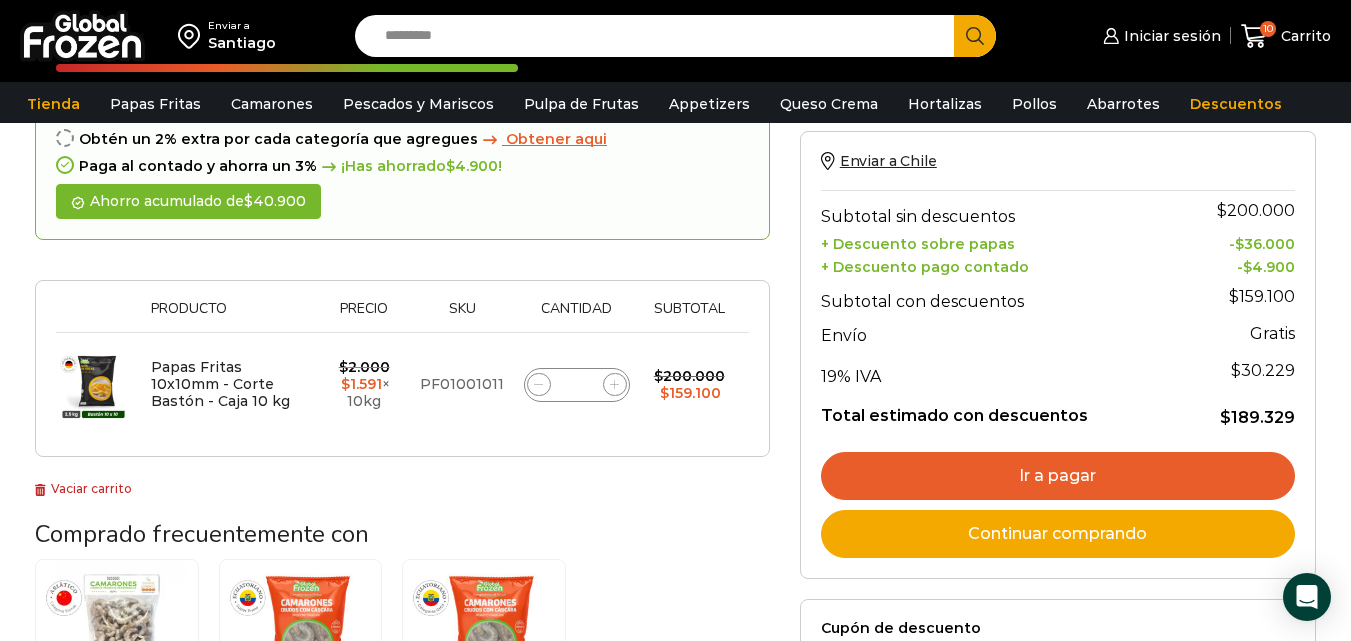 click on "Ir a pagar" at bounding box center [1058, 476] 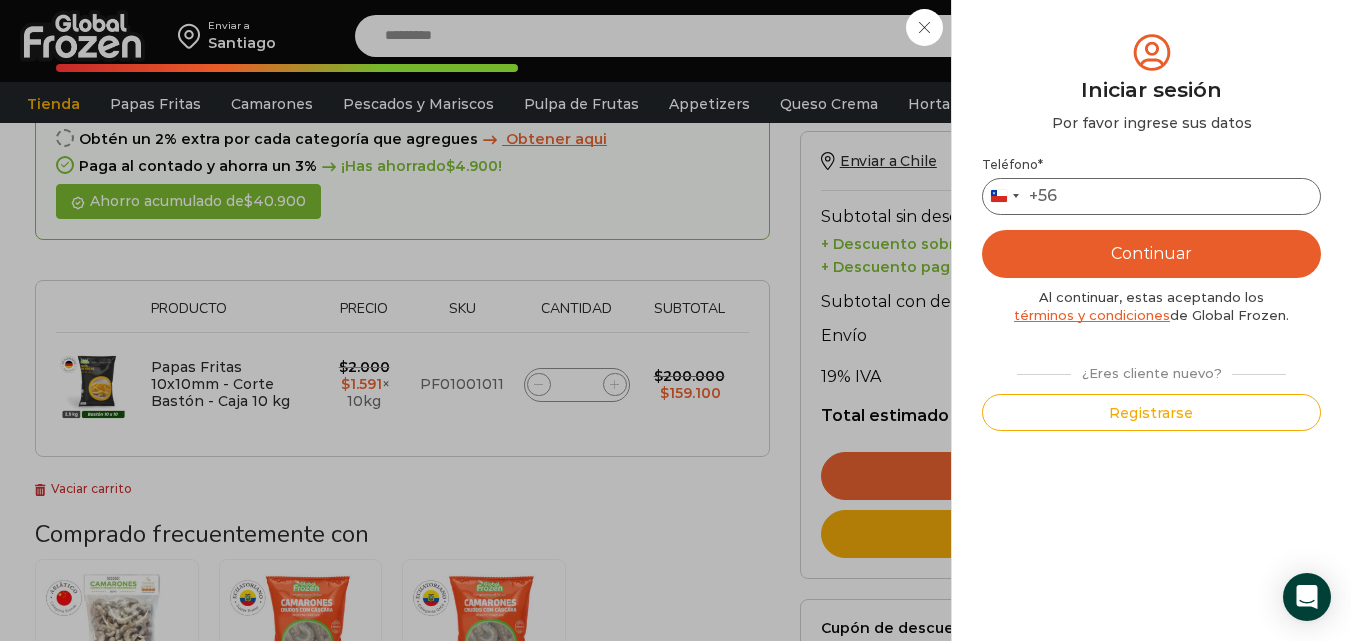 click on "Teléfono
*" at bounding box center [1151, 196] 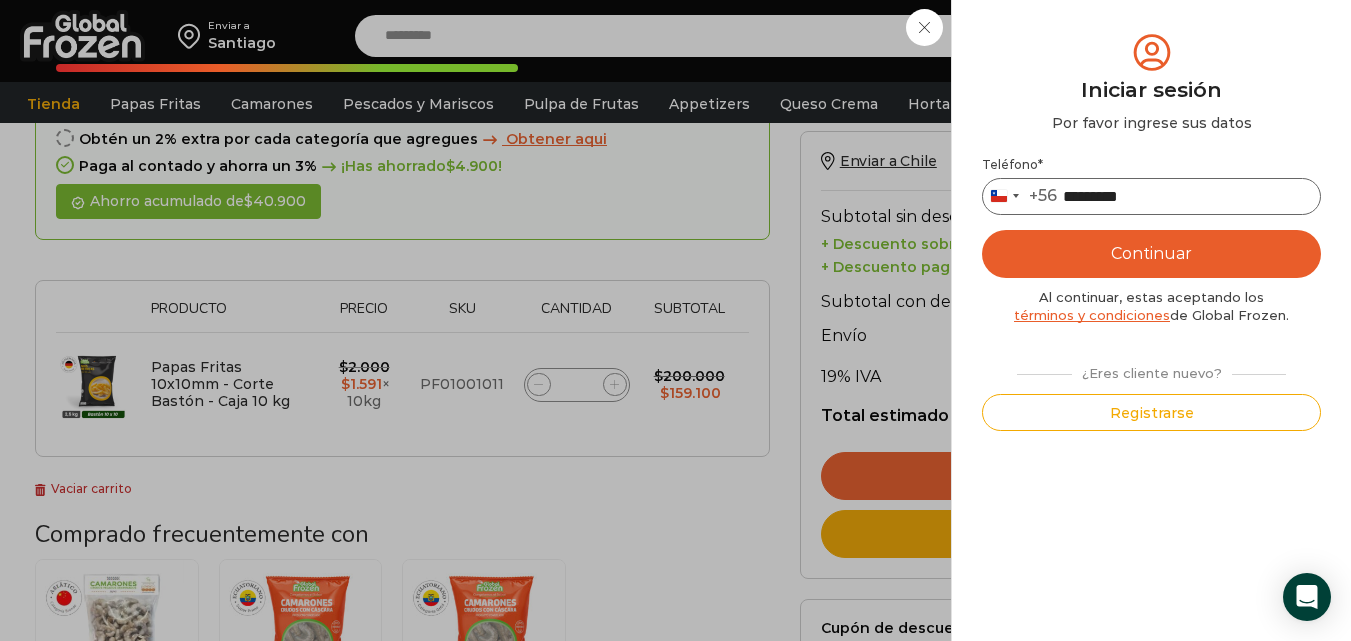 type on "*********" 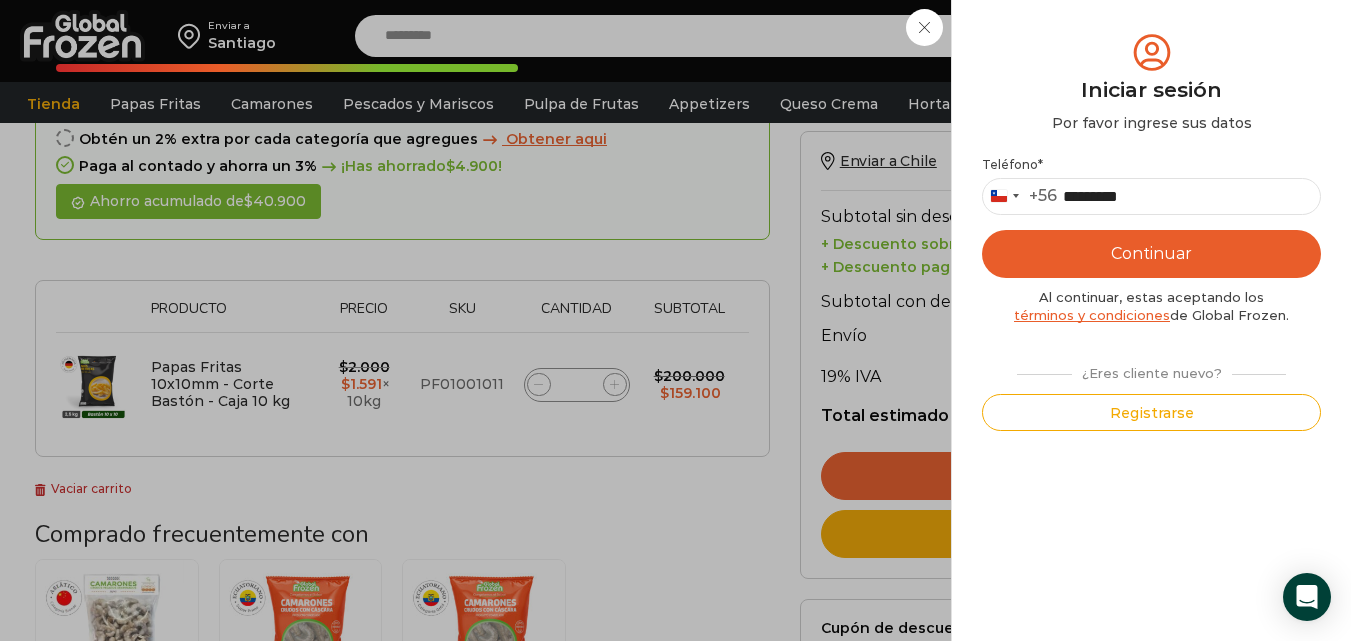 click on "¿Eres cliente nuevo?" at bounding box center (1151, 370) 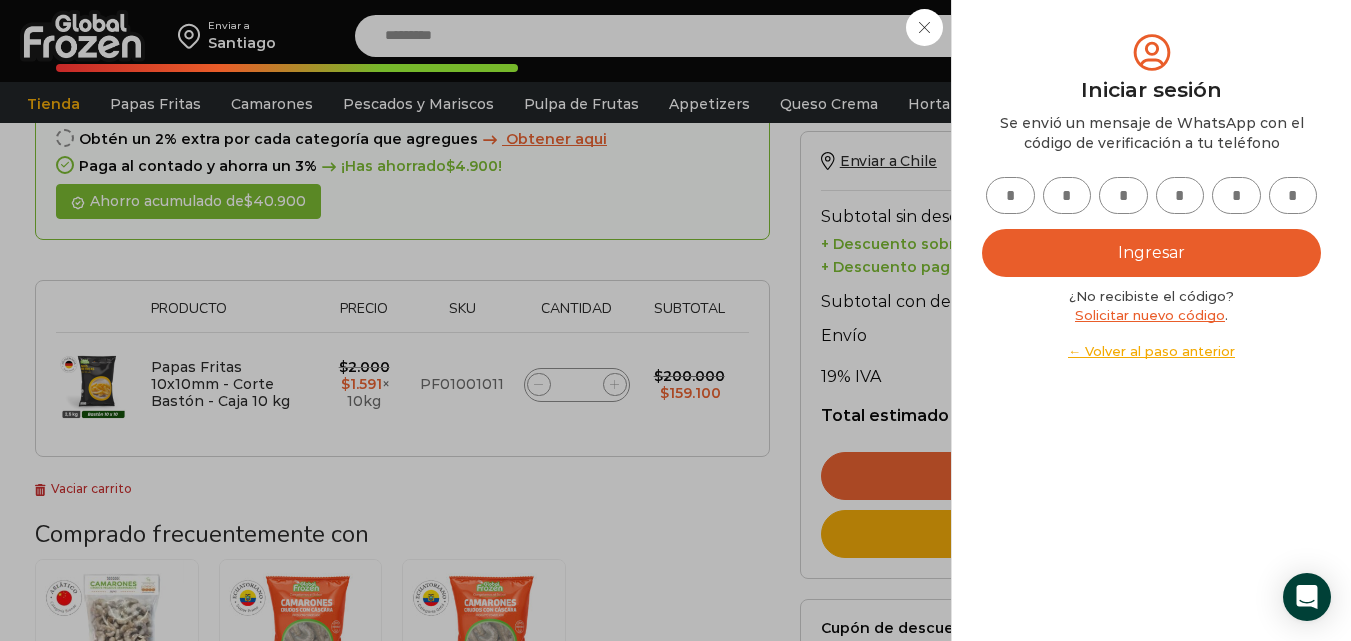 click at bounding box center [1010, 195] 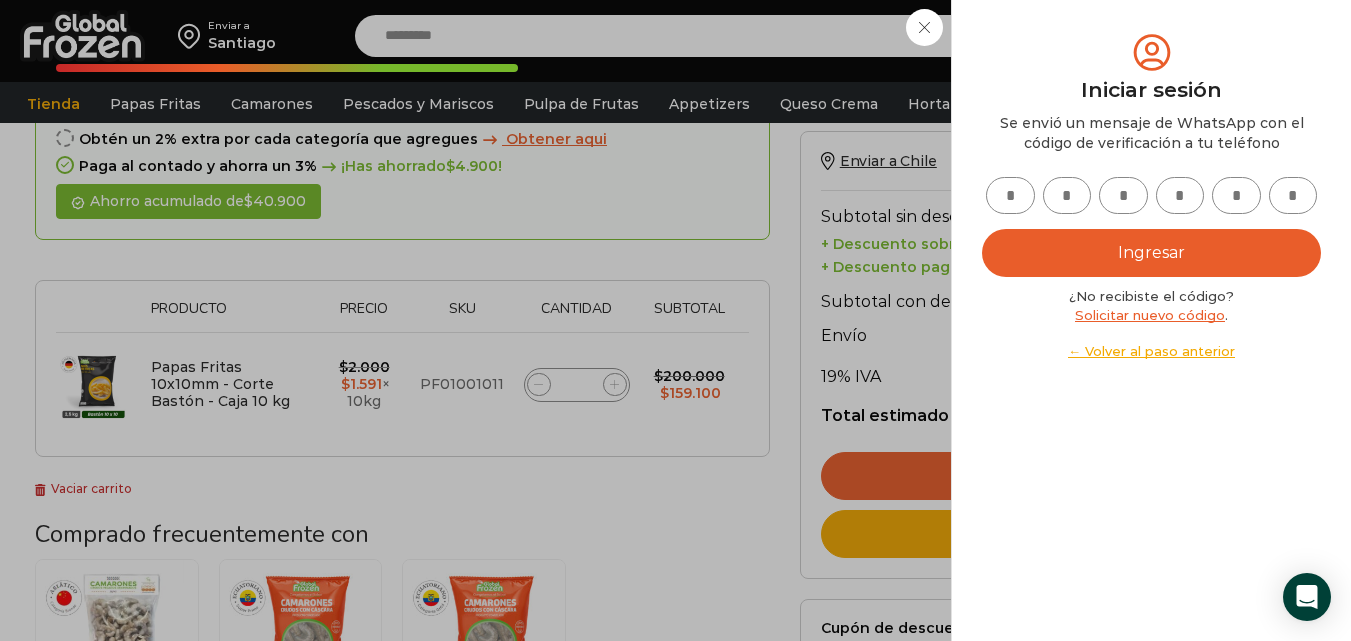 type on "*" 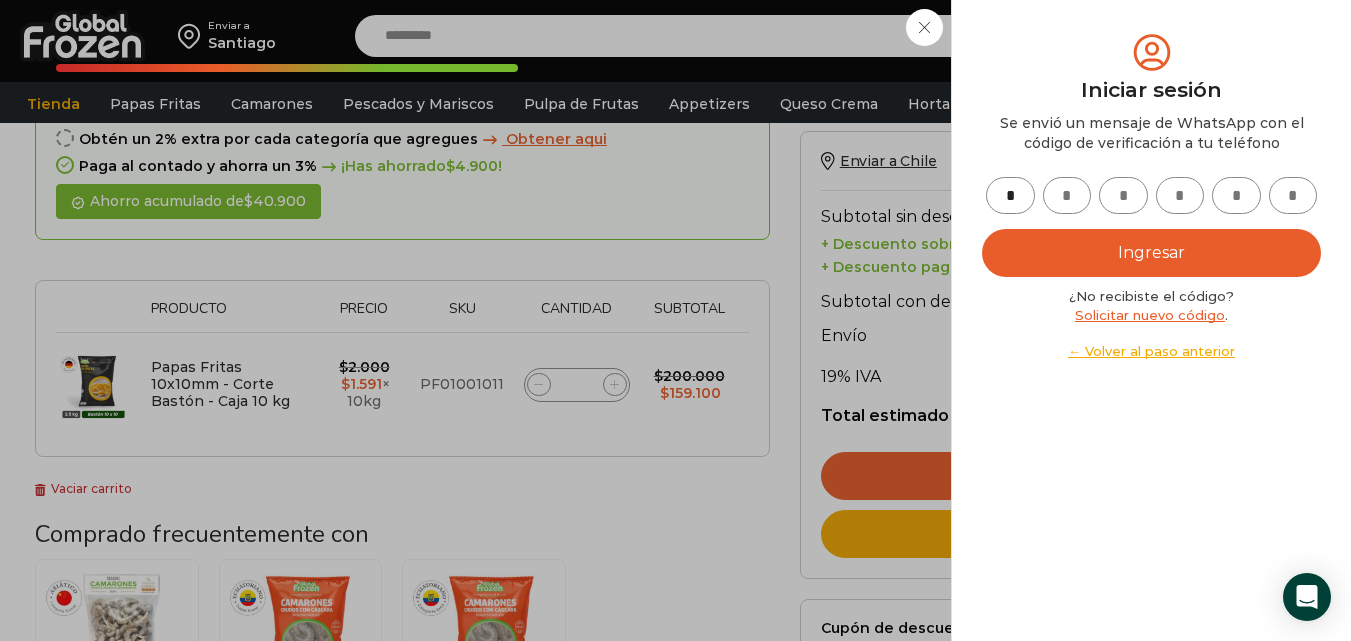 type on "*" 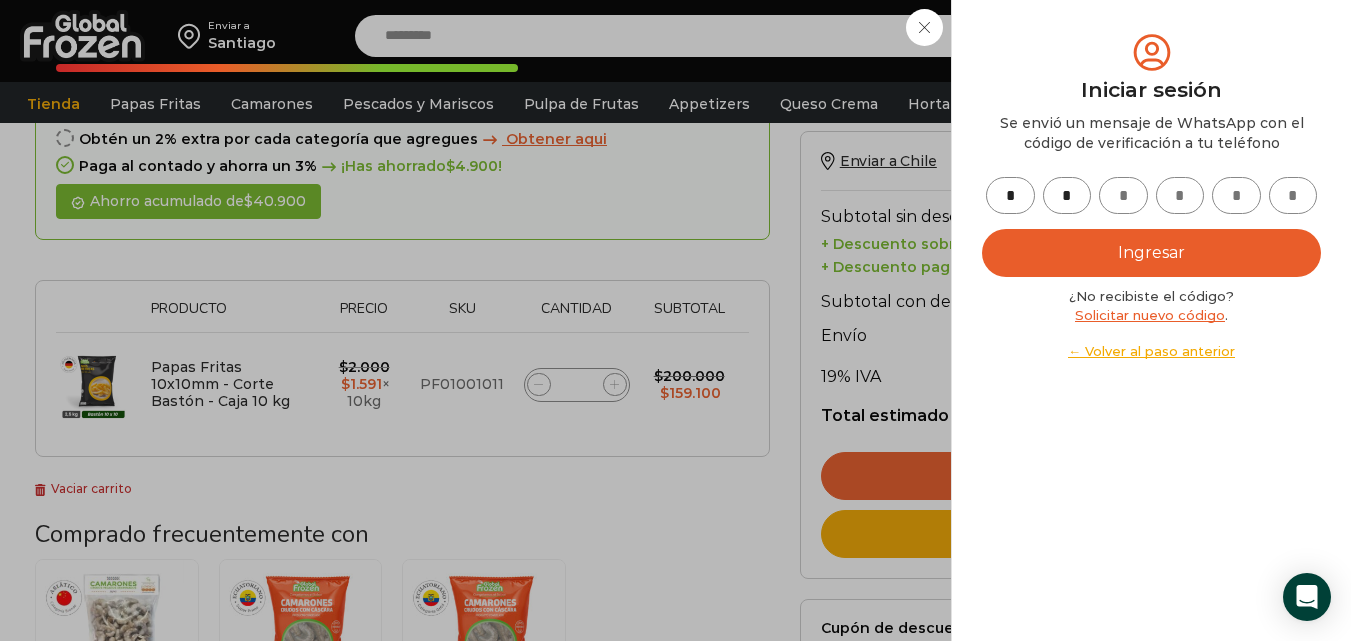 type on "*" 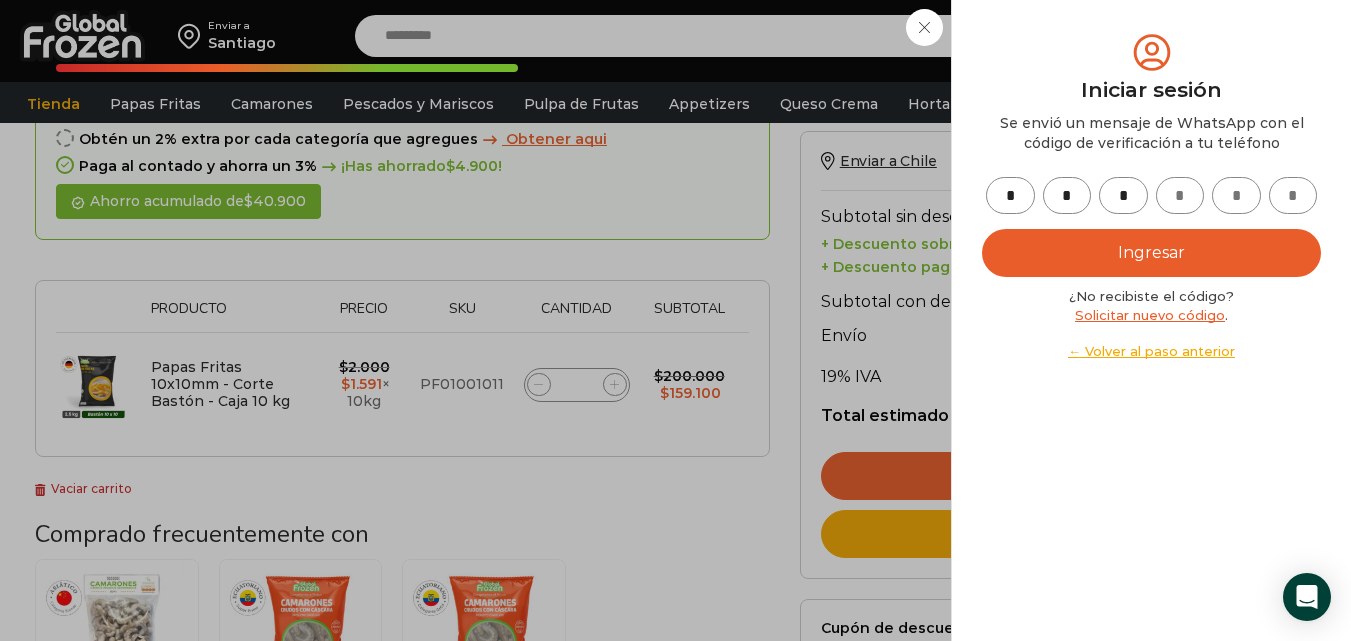 type on "*" 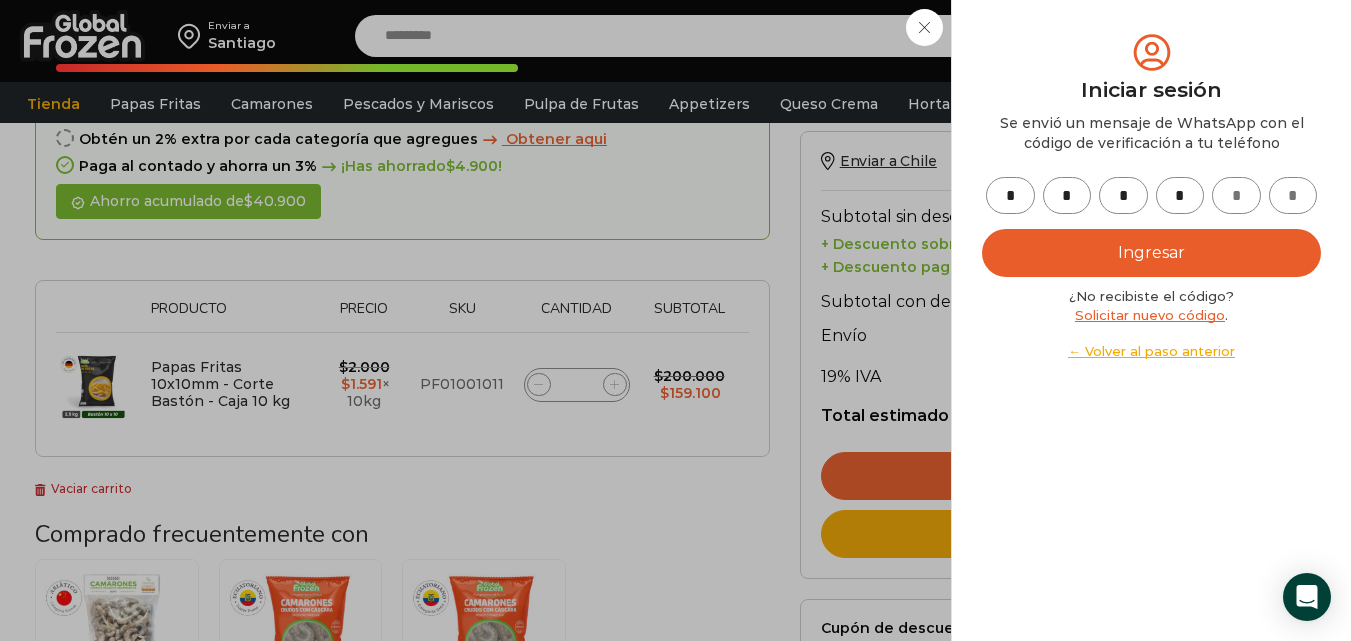 type on "*" 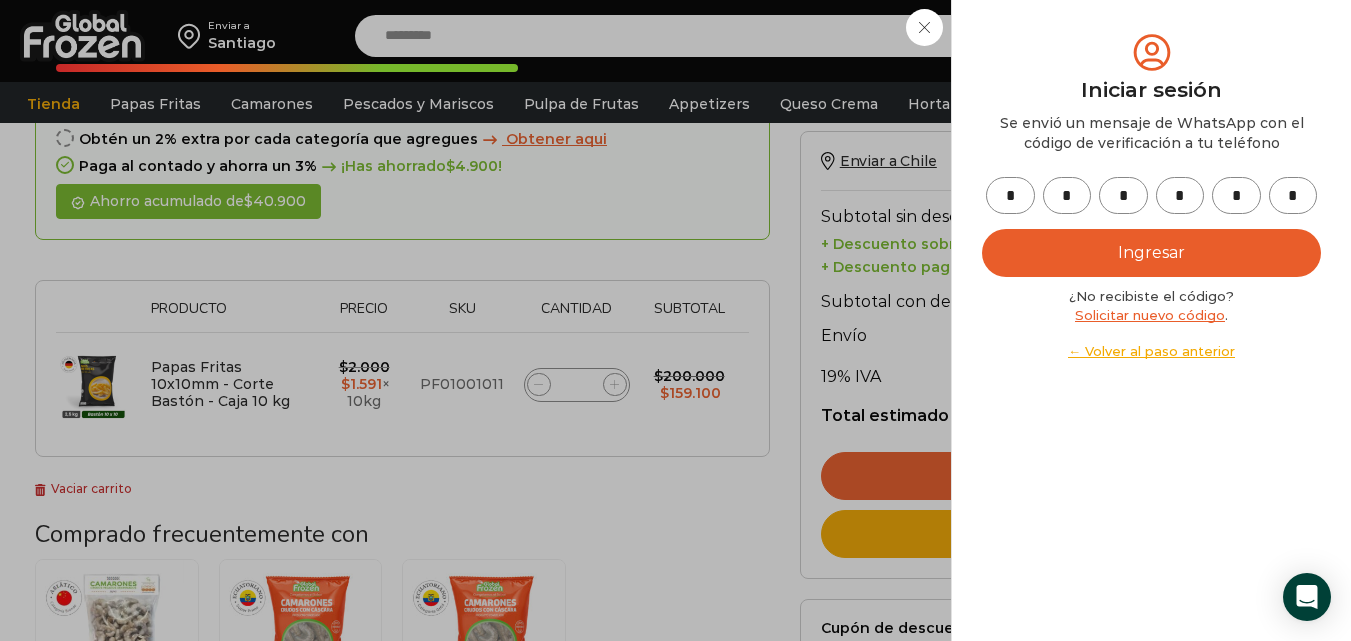 type on "*" 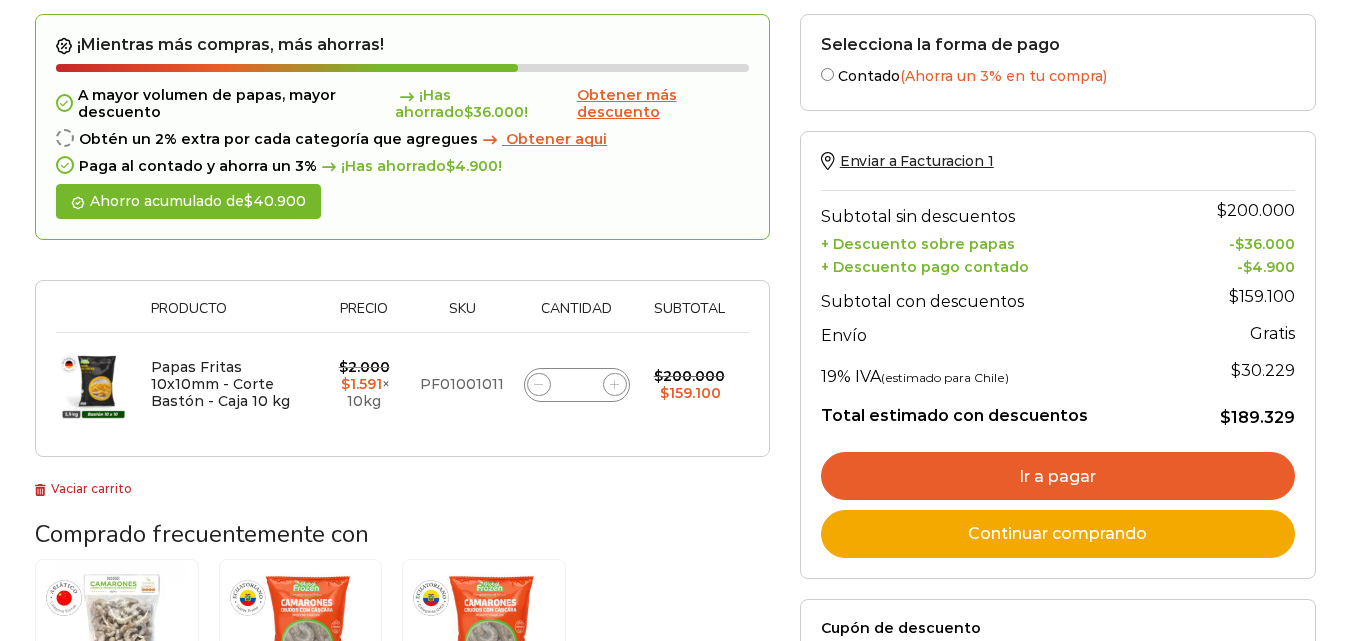 scroll, scrollTop: 190, scrollLeft: 0, axis: vertical 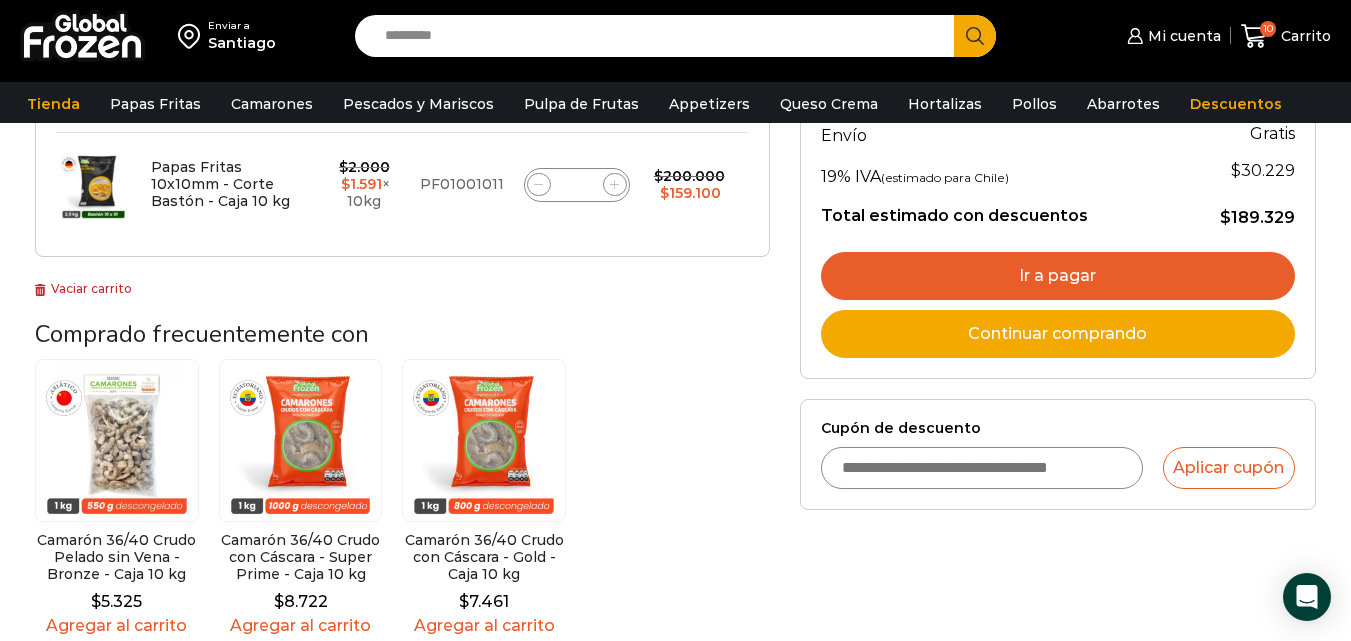 click on "Ir a pagar" at bounding box center [1058, 276] 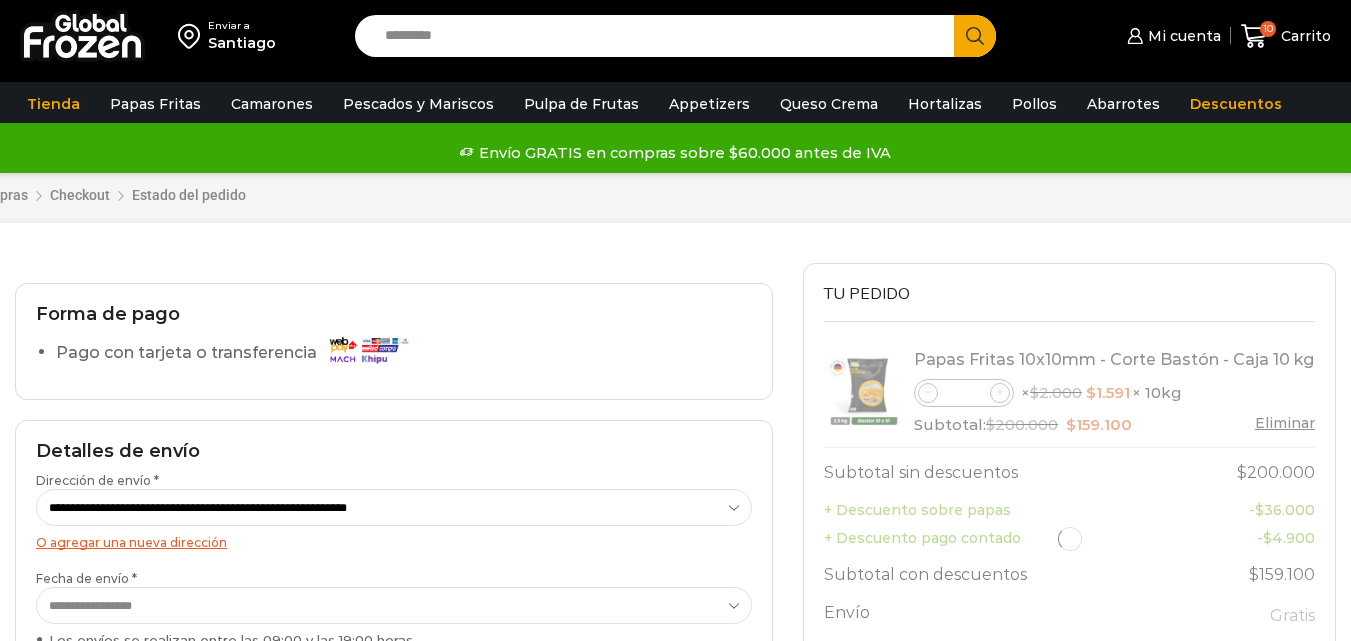 scroll, scrollTop: 141, scrollLeft: 0, axis: vertical 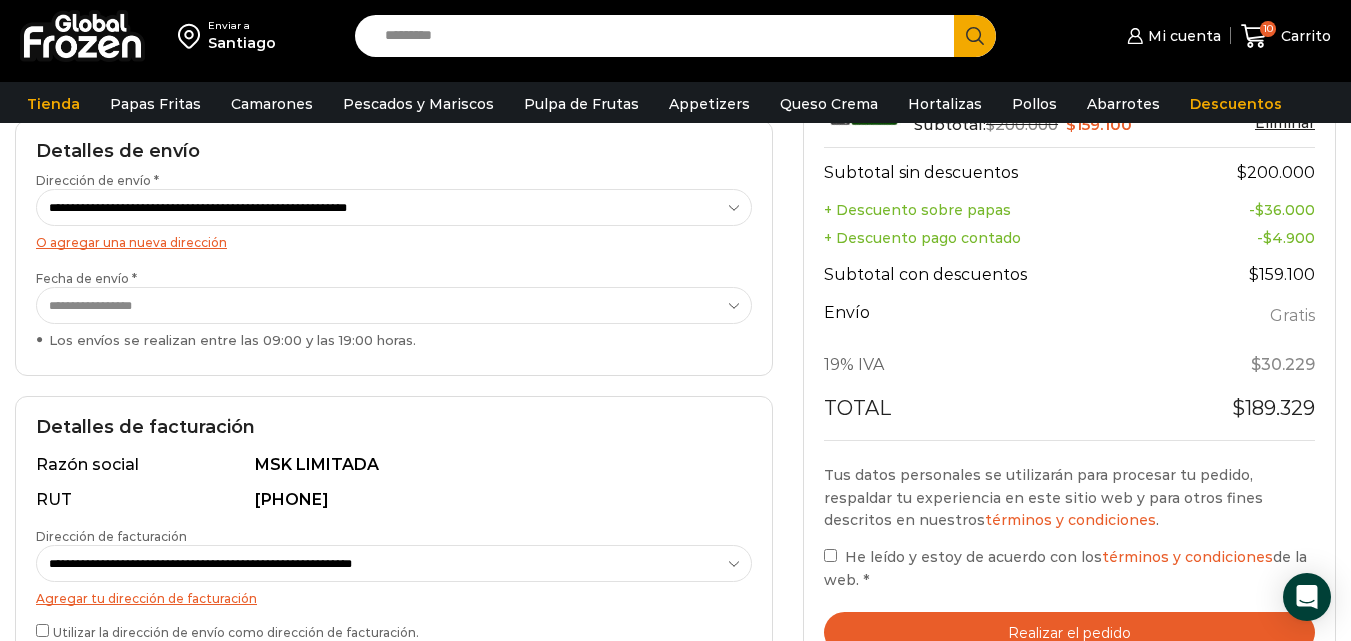 click on "[DATE]" at bounding box center (394, 305) 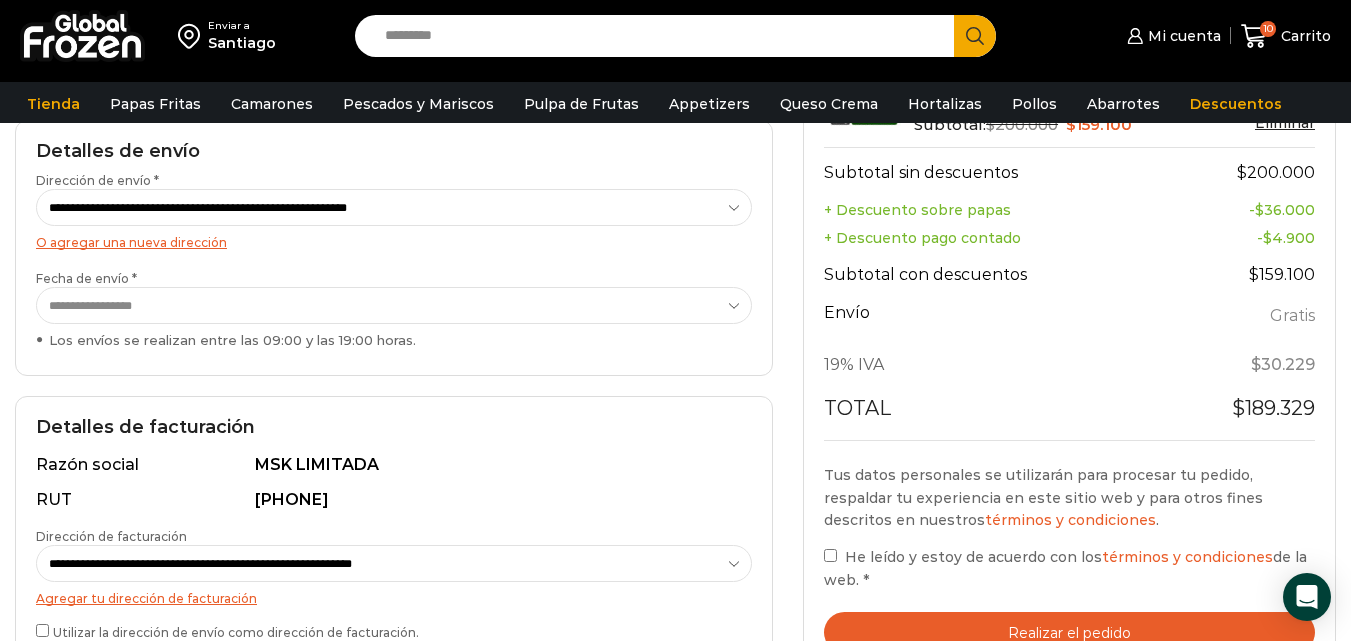 click on "Detalles de envío
Dirección de envío *
[ADDRESS]
O agregar una nueva dirección
Fecha de envío *
[DATE]" at bounding box center (394, 394) 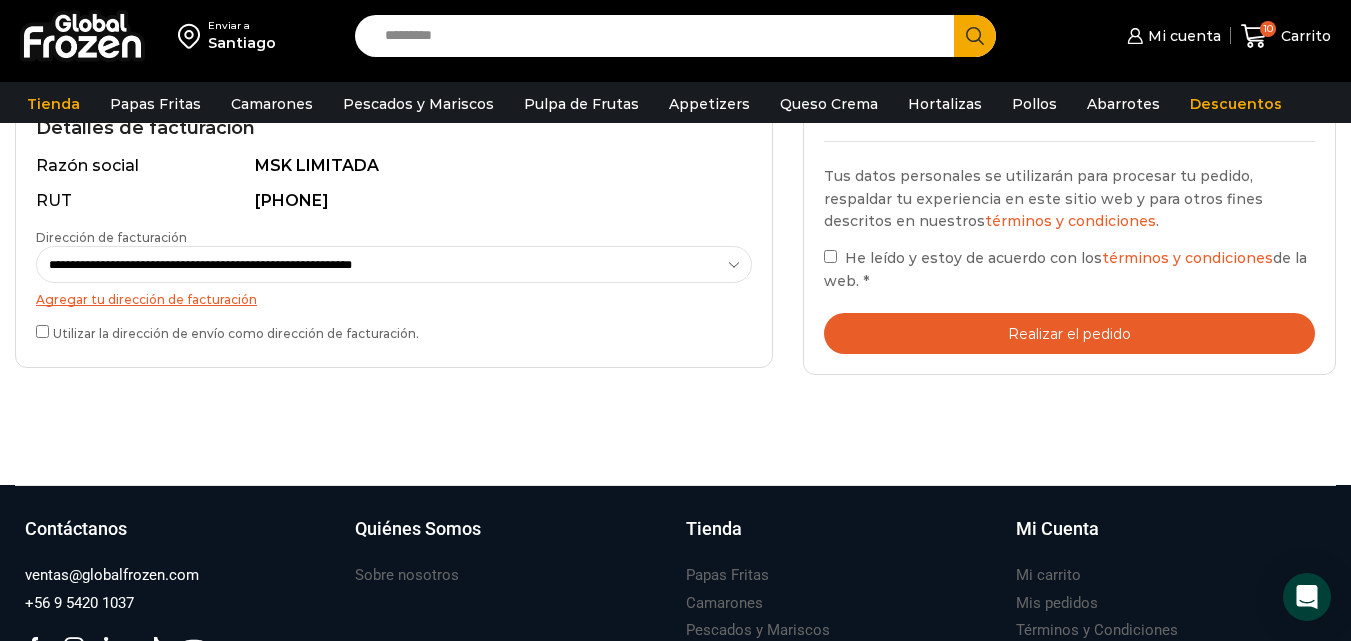 scroll, scrollTop: 600, scrollLeft: 0, axis: vertical 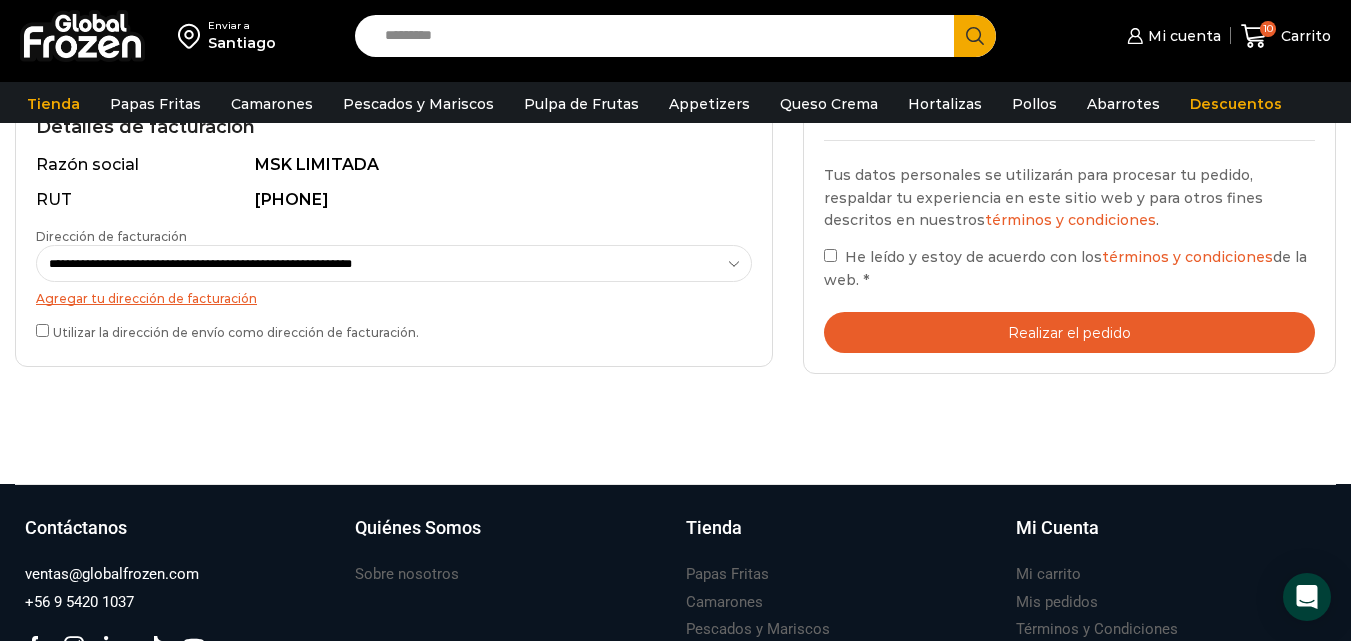 click on "Utilizar la dirección de envío como dirección de facturación." at bounding box center (394, 330) 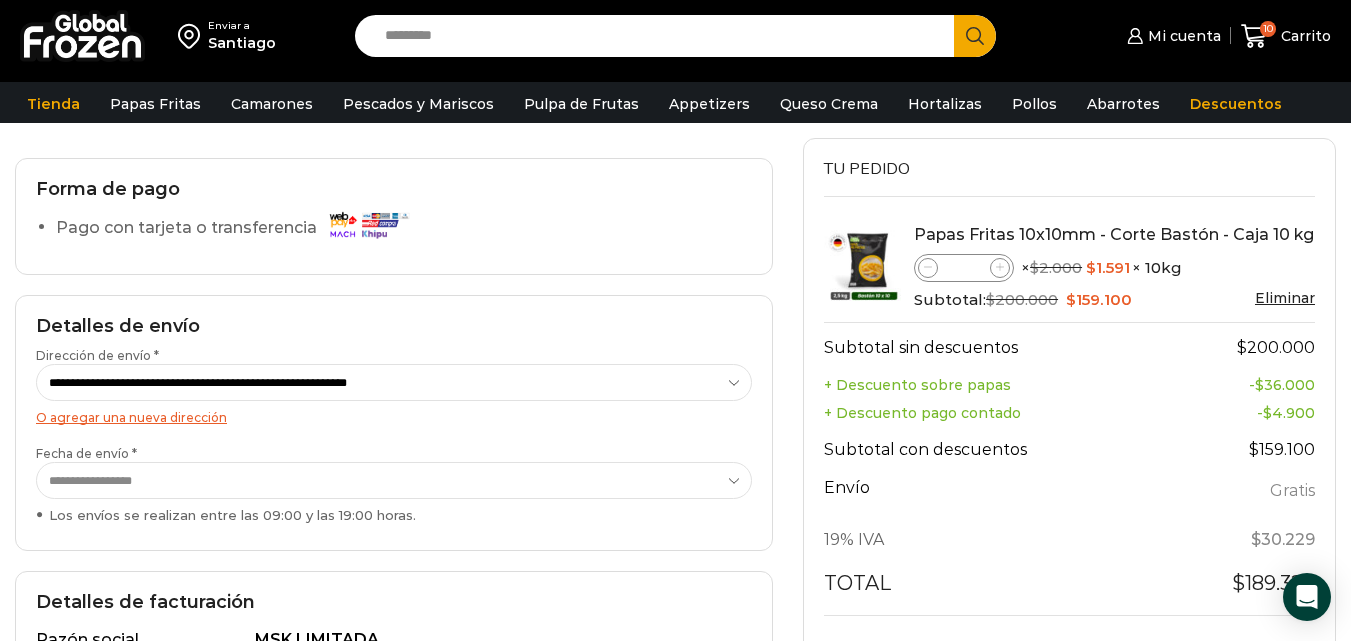 scroll, scrollTop: 600, scrollLeft: 0, axis: vertical 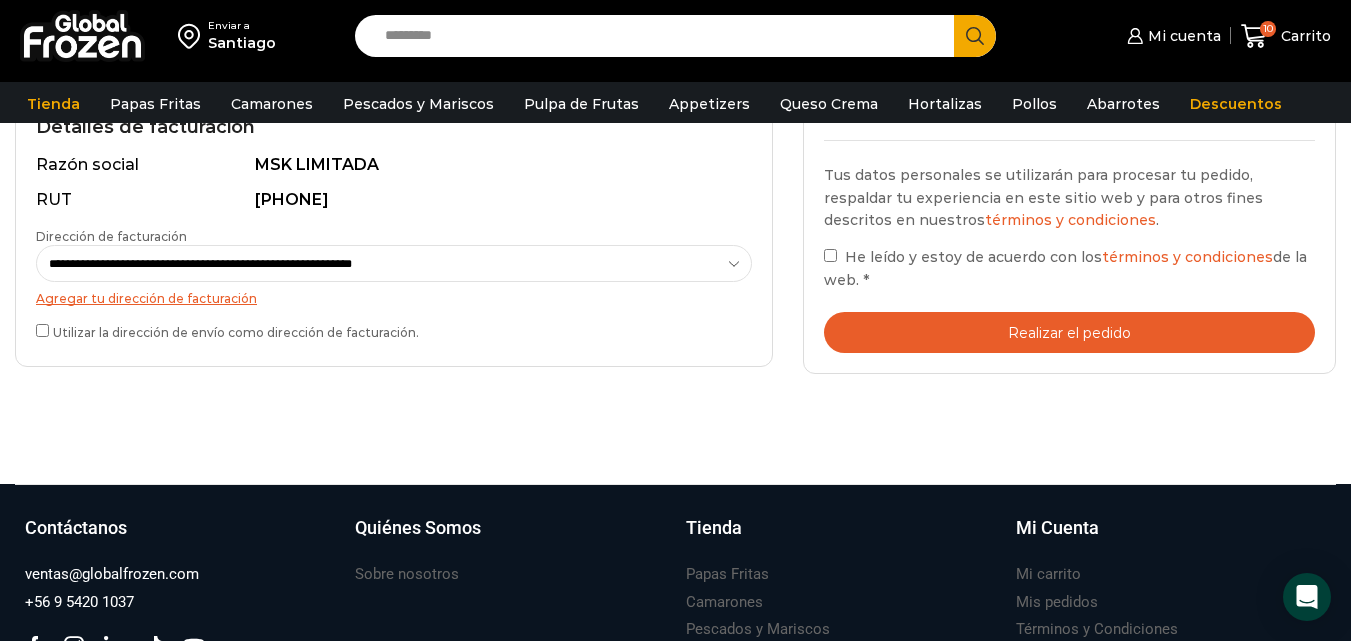click on "He leído y estoy de acuerdo con los  términos y condiciones  de la web." at bounding box center (1065, 268) 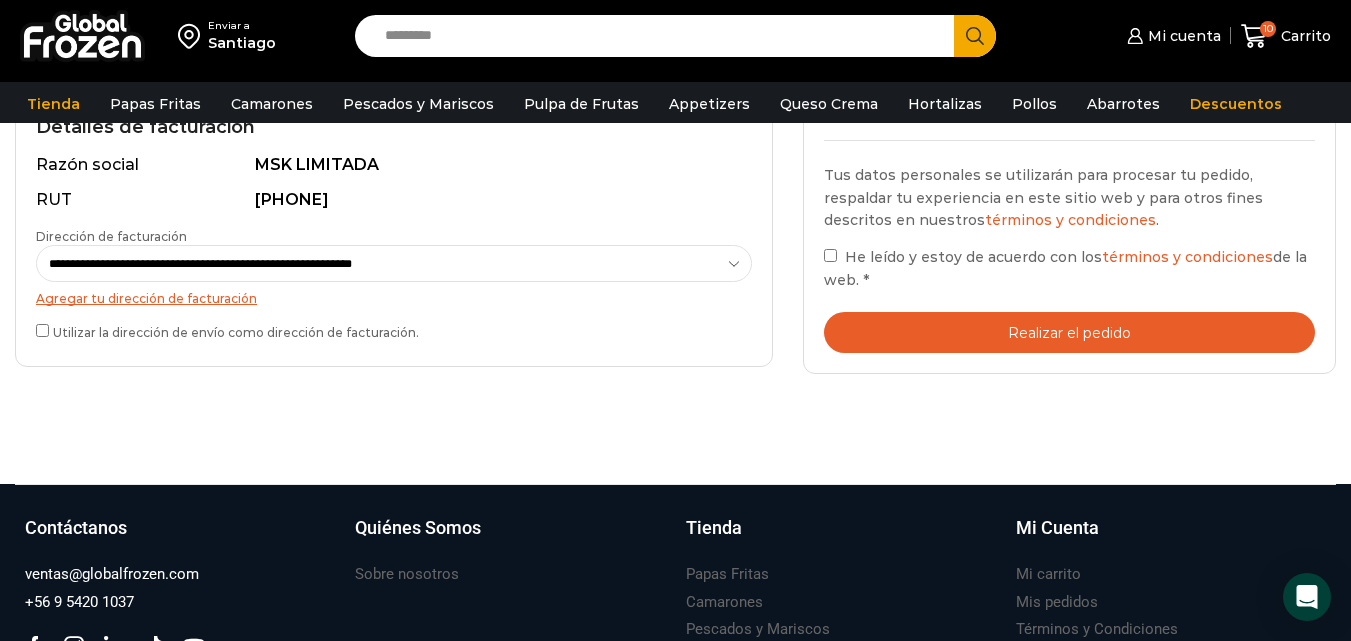 click on "Realizar el pedido" at bounding box center (1069, 332) 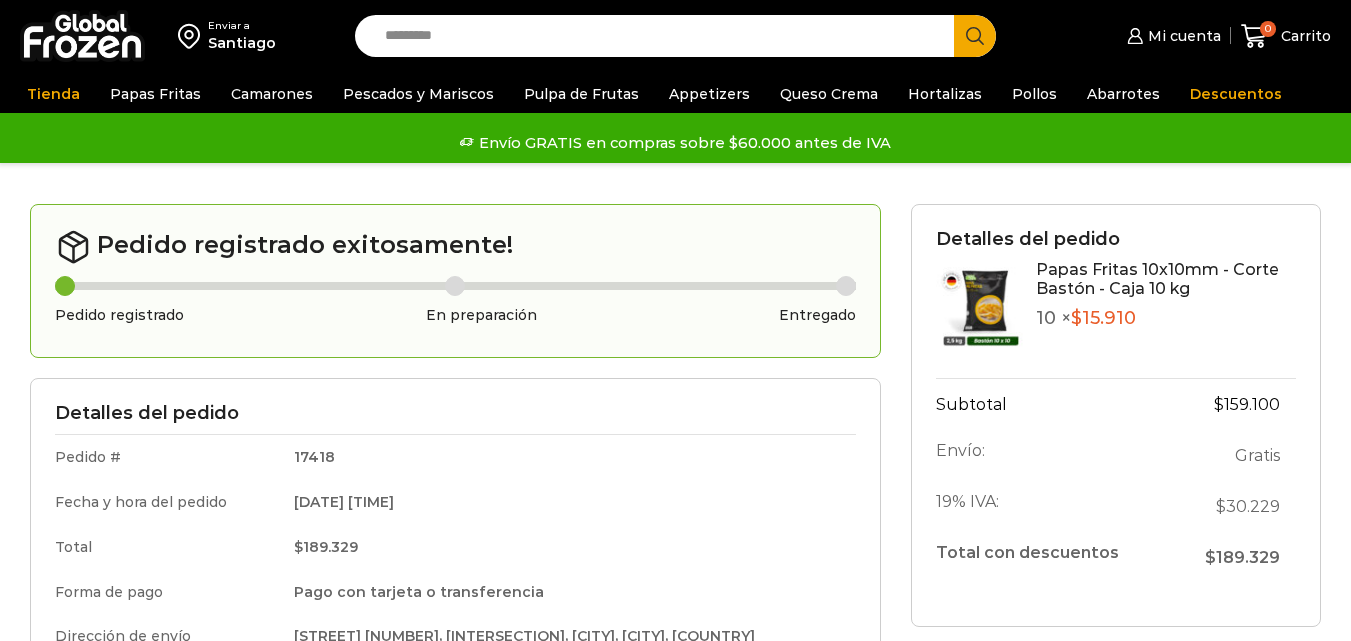 scroll, scrollTop: 0, scrollLeft: 0, axis: both 